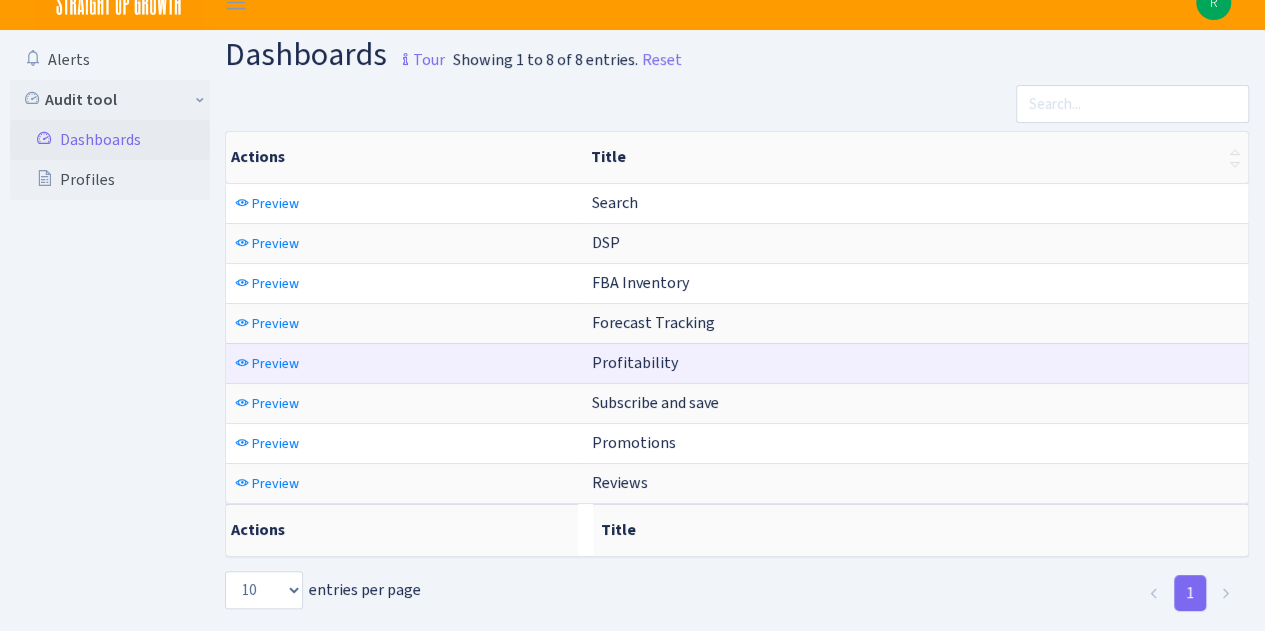scroll, scrollTop: 26, scrollLeft: 0, axis: vertical 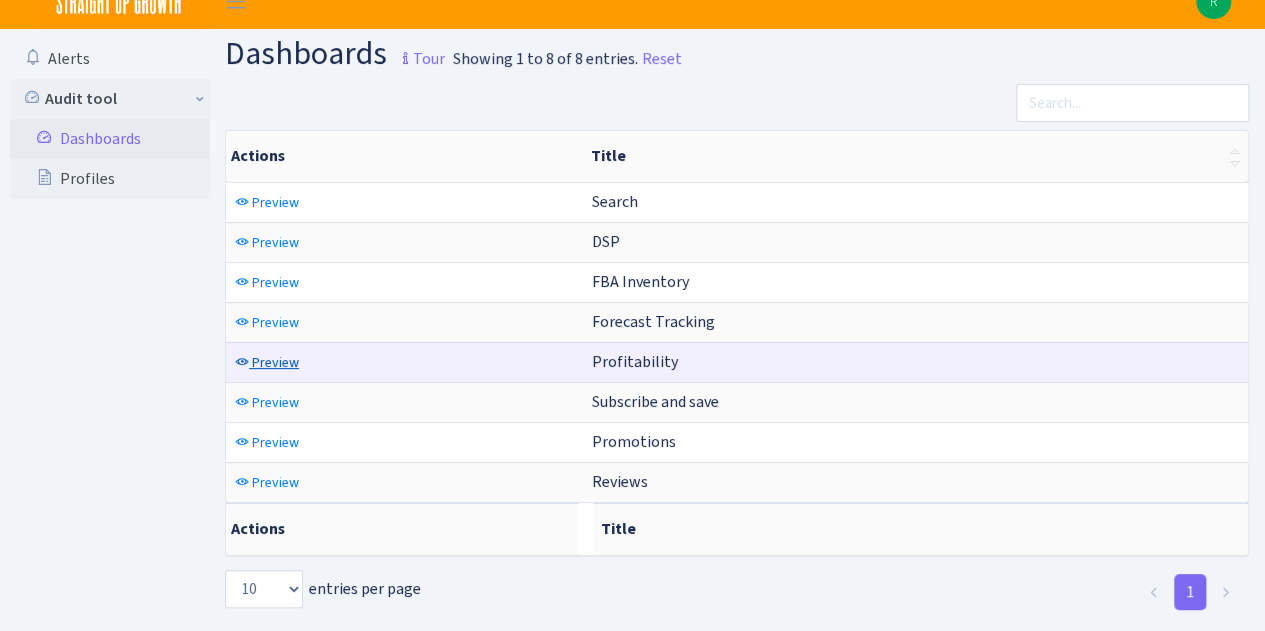 click on "Preview" at bounding box center [275, 362] 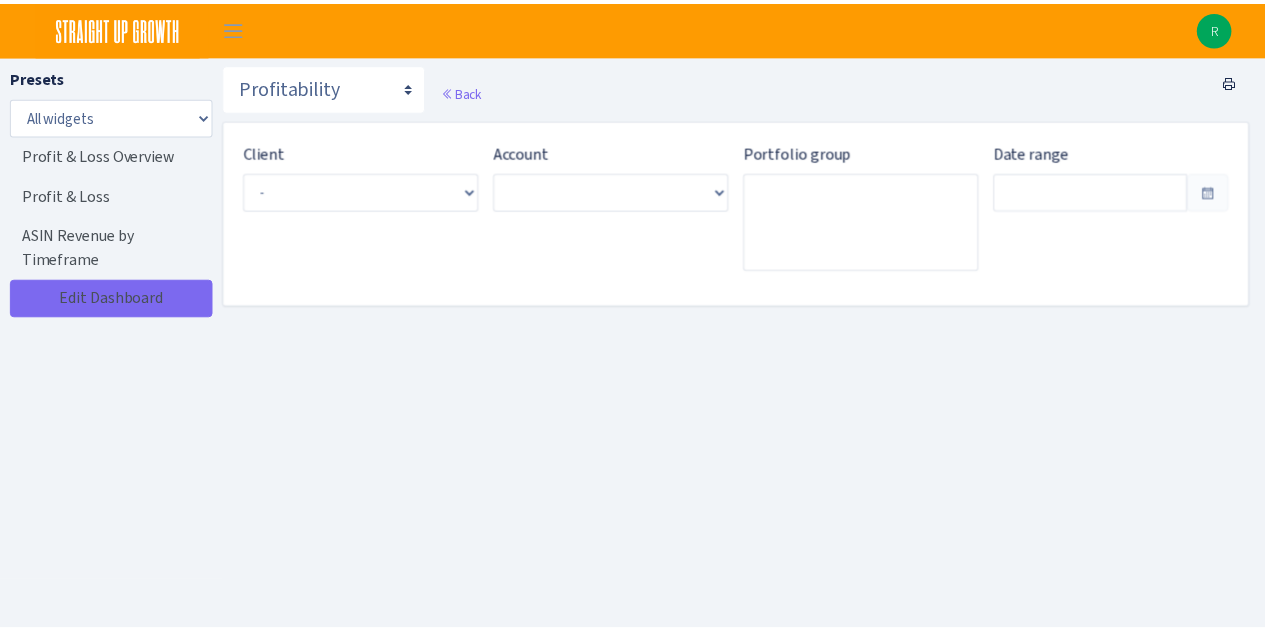 scroll, scrollTop: 0, scrollLeft: 0, axis: both 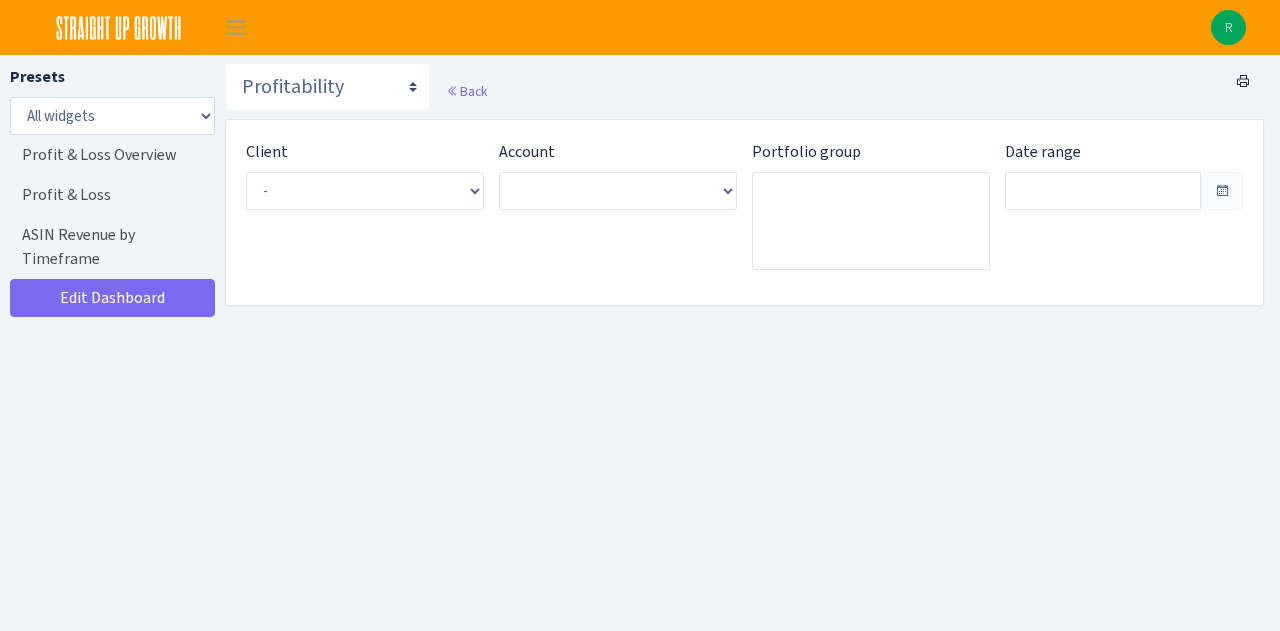 type on "Jul 2, 2025 - Jul 31, 2025" 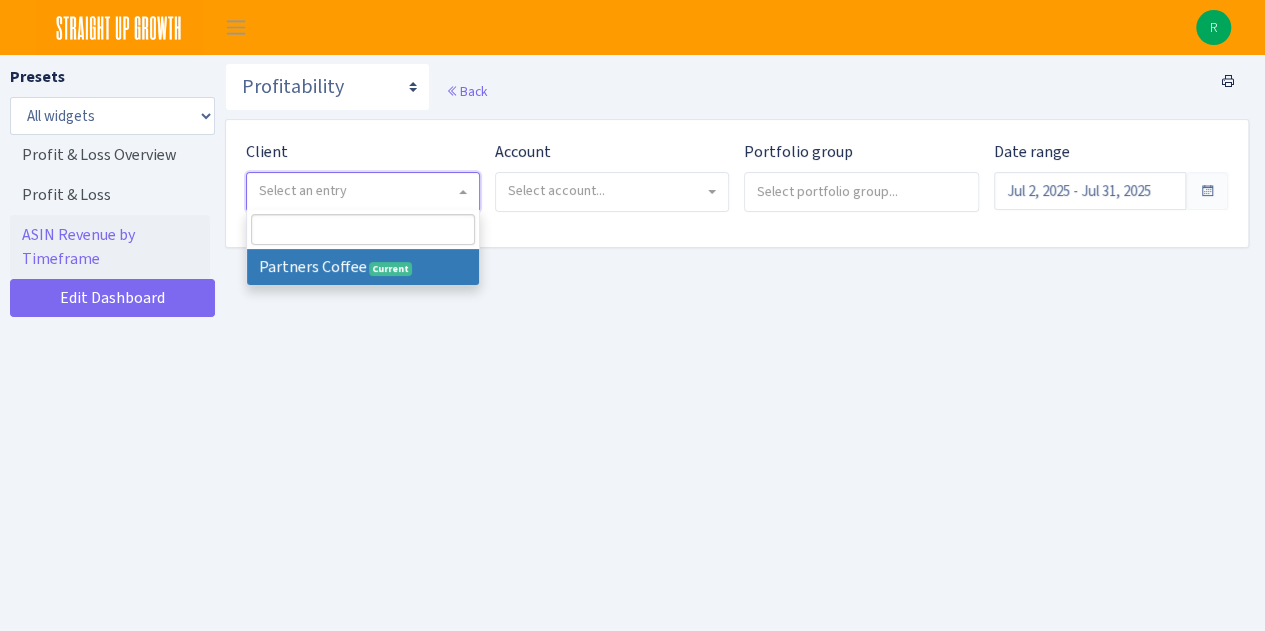 click on "Select an entry" at bounding box center [357, 191] 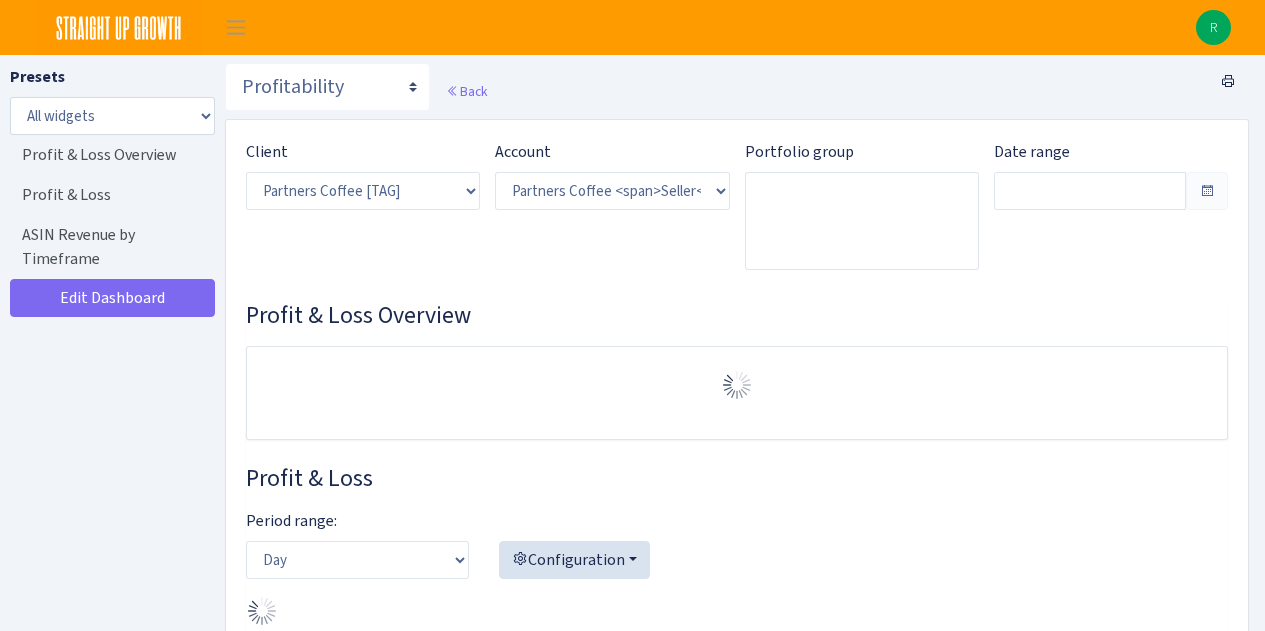 select on "2242985598963294" 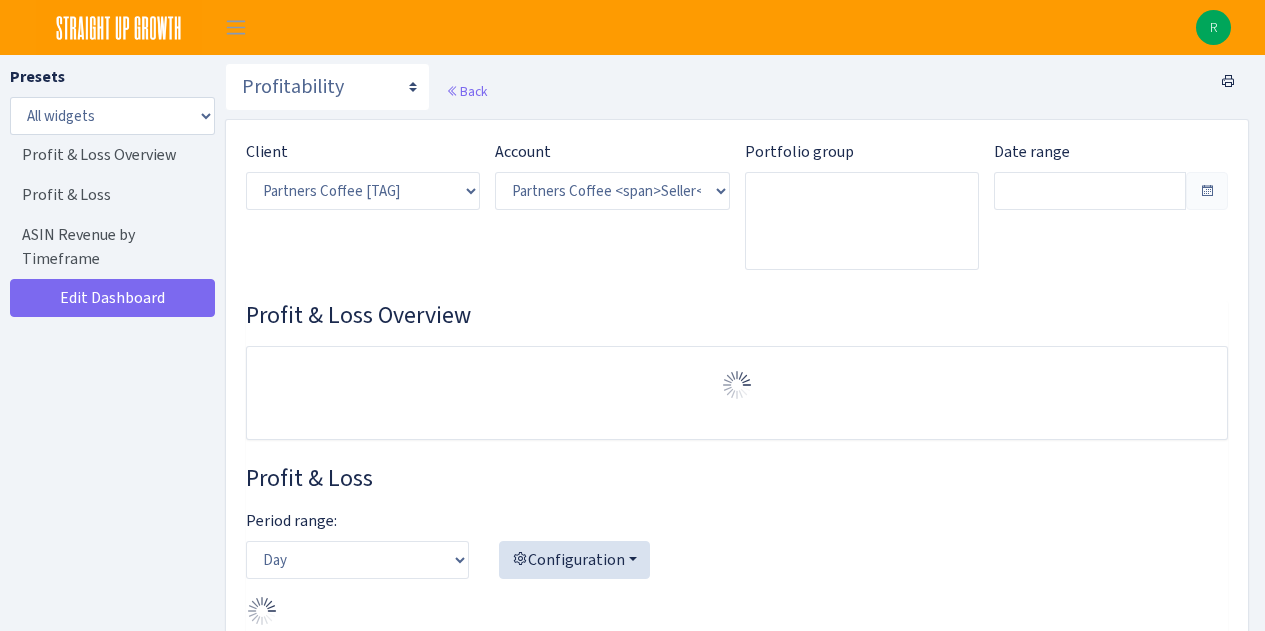 scroll, scrollTop: 0, scrollLeft: 0, axis: both 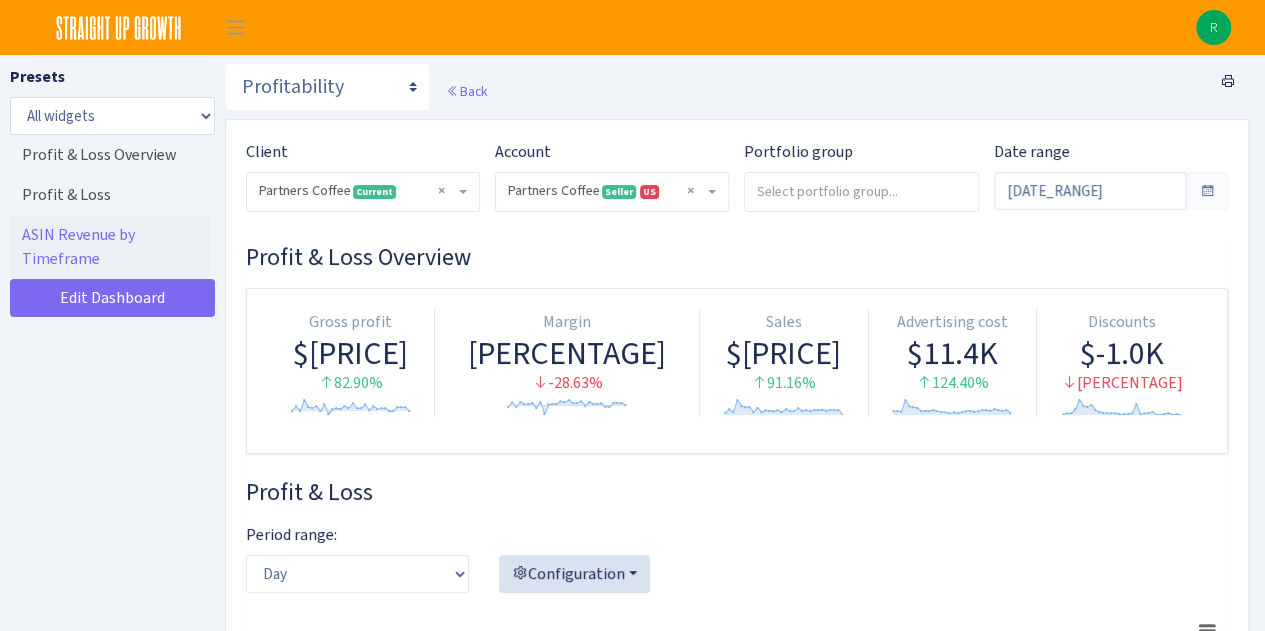 click at bounding box center [1207, 191] 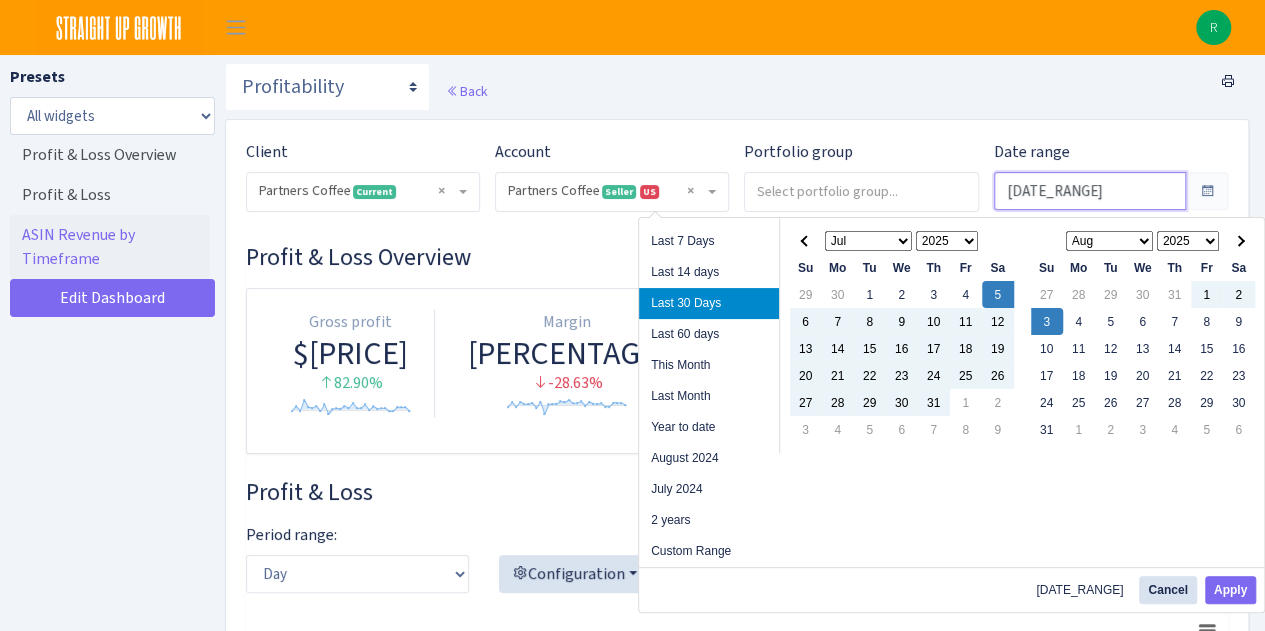 click on "Jul 5, 2025 - Aug 3, 2025" at bounding box center (1090, 191) 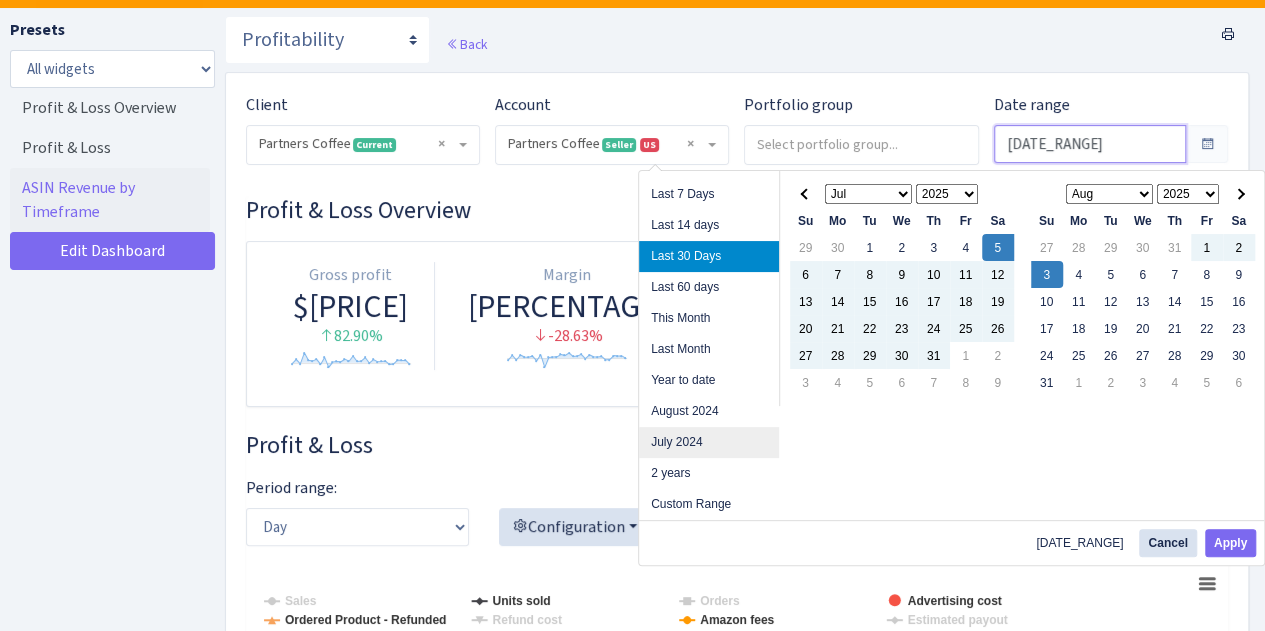 scroll, scrollTop: 46, scrollLeft: 0, axis: vertical 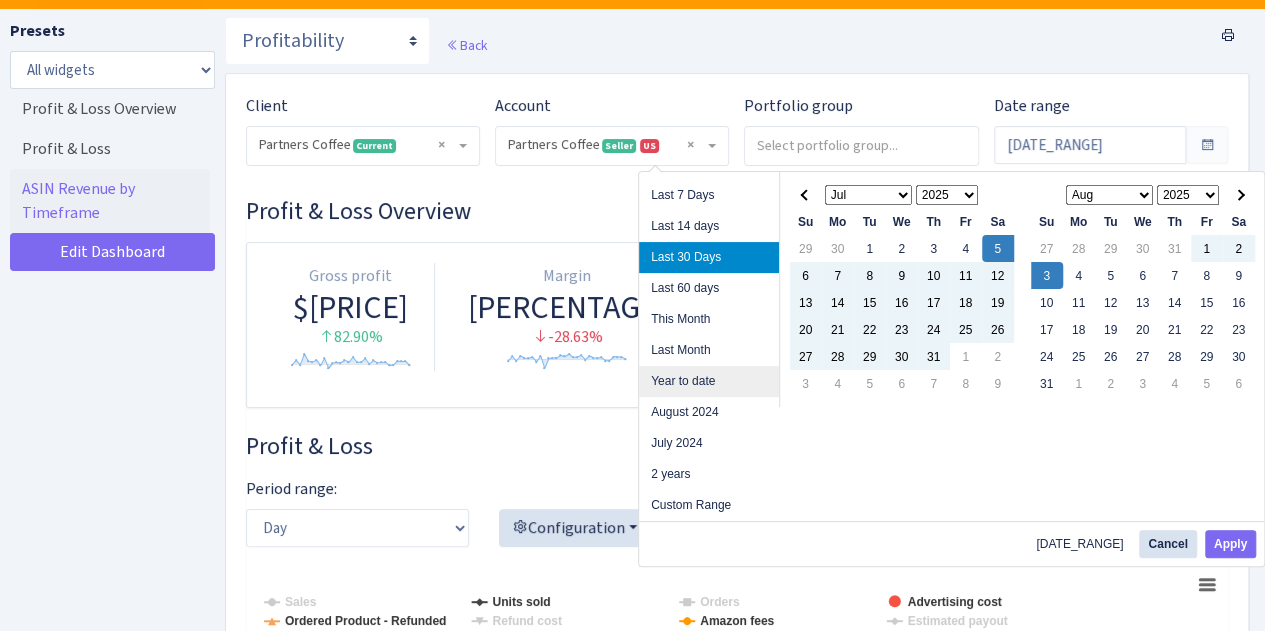 click on "Year to date" at bounding box center [709, 381] 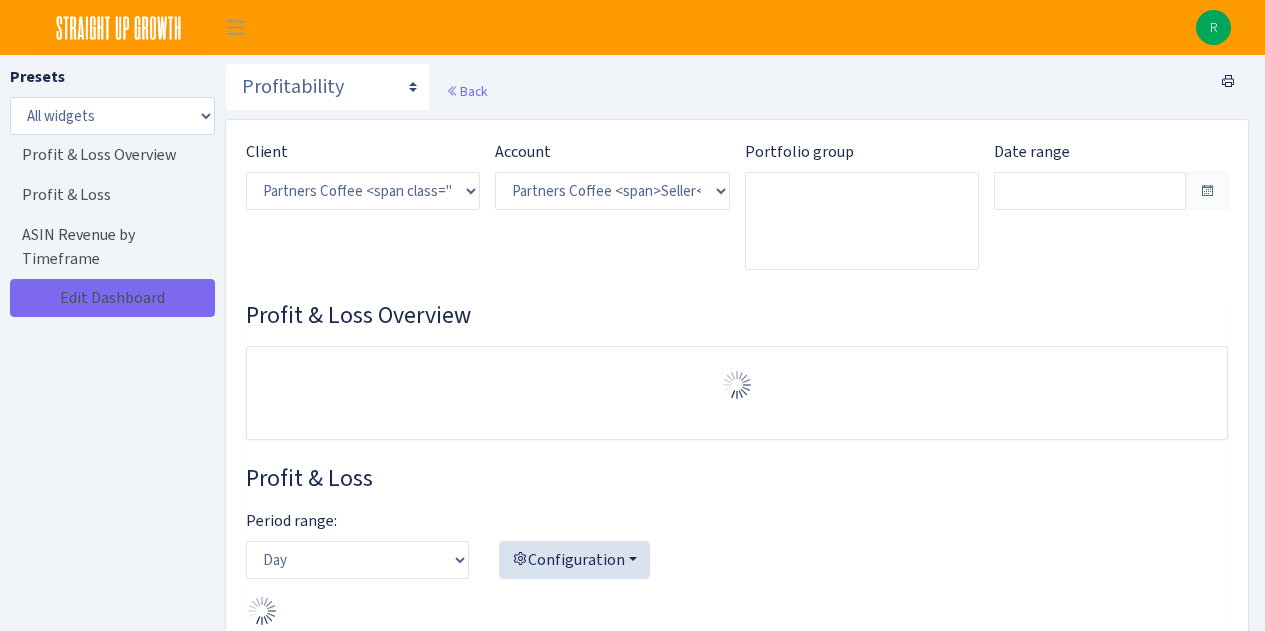 select on "2242985598963294" 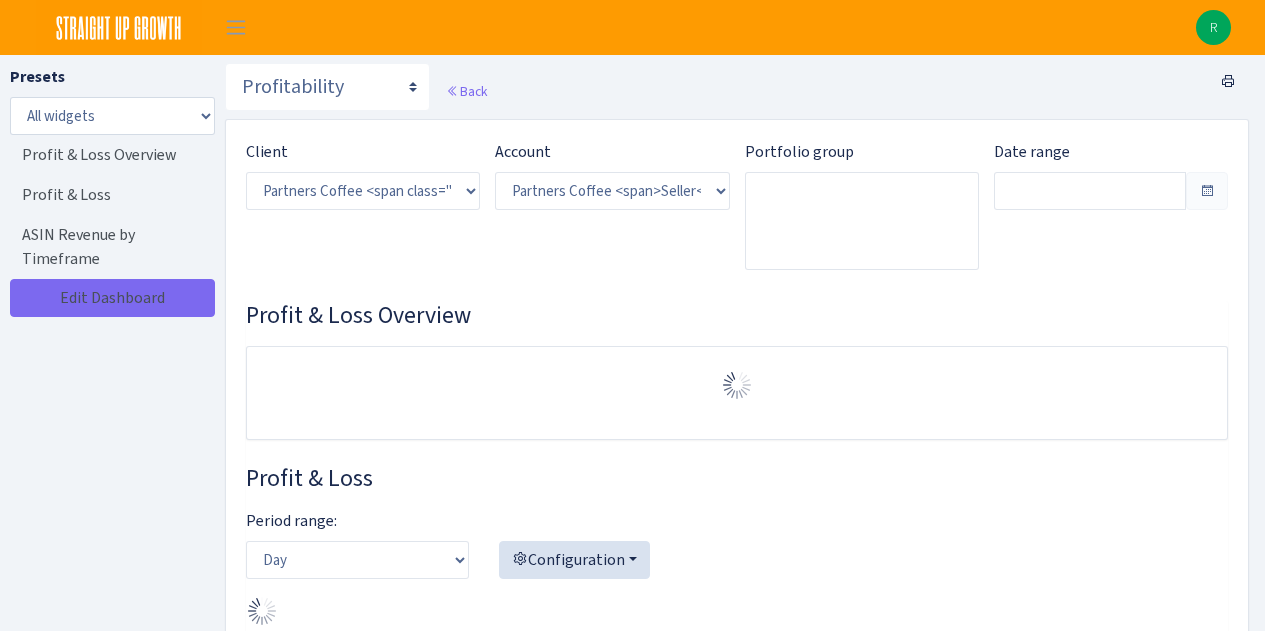 scroll, scrollTop: 0, scrollLeft: 0, axis: both 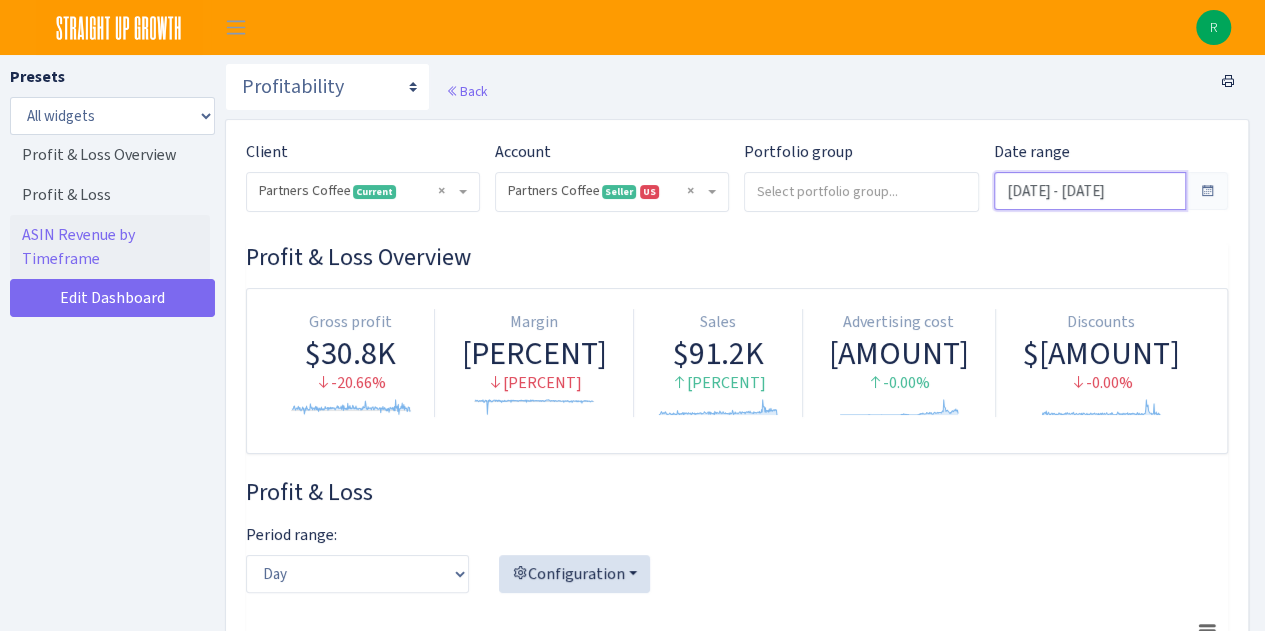 click on "Jan 1, 2025 - Aug 3, 2025" at bounding box center (1090, 191) 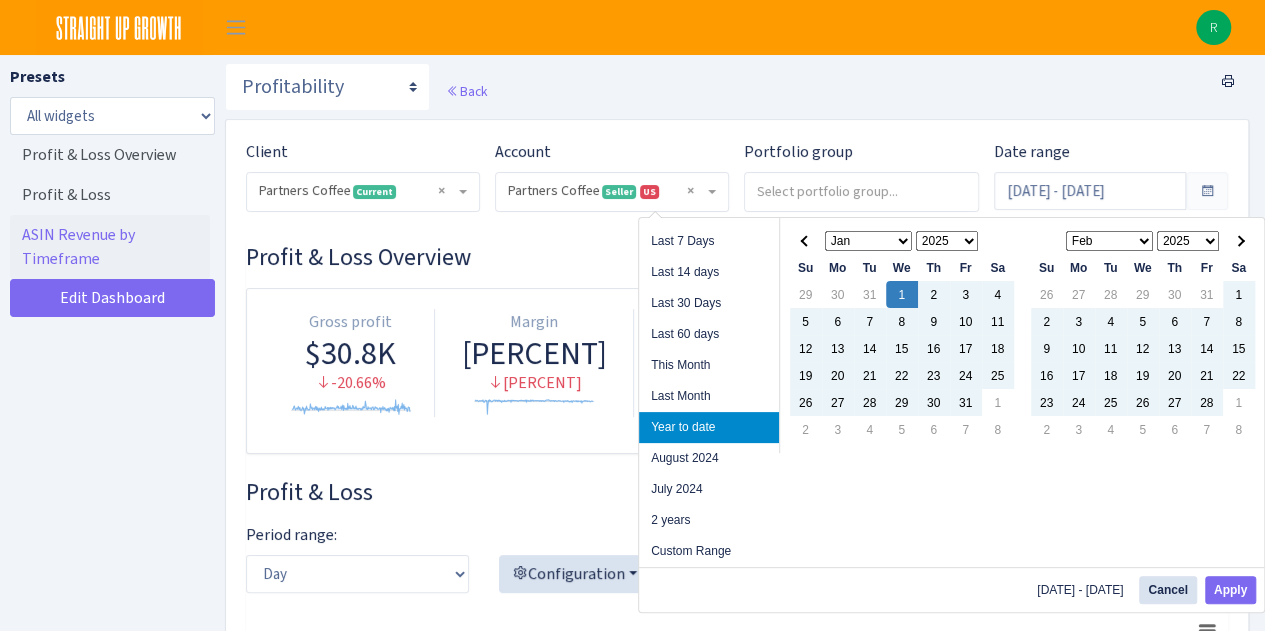 click on "1925 1926 1927 1928 1929 1930 1931 1932 1933 1934 1935 1936 1937 1938 1939 1940 1941 1942 1943 1944 1945 1946 1947 1948 1949 1950 1951 1952 1953 1954 1955 1956 1957 1958 1959 1960 1961 1962 1963 1964 1965 1966 1967 1968 1969 1970 1971 1972 1973 1974 1975 1976 1977 1978 1979 1980 1981 1982 1983 1984 1985 1986 1987 1988 1989 1990 1991 1992 1993 1994 1995 1996 1997 1998 1999 2000 2001 2002 2003 2004 2005 2006 2007 2008 2009 2010 2011 2012 2013 2014 2015 2016 2017 2018 2019 2020 2021 2022 2023 2024 2025 2026 2027 2028 2029 2030 2031 2032 2033 2034 2035 2036 2037 2038 2039 2040 2041 2042 2043 2044 2045 2046 2047 2048 2049 2050 2051 2052 2053 2054 2055 2056 2057 2058 2059 2060 2061 2062 2063 2064 2065 2066 2067 2068 2069 2070 2071 2072 2073 2074 2075 2076 2077 2078 2079 2080 2081 2082 2083 2084 2085 2086 2087 2088 2089 2090 2091 2092 2093 2094 2095 2096 2097 2098 2099 2100 2101 2102 2103 2104 2105 2106 2107 2108 2109 2110 2111 2112 2113 2114 2115 2116 2117 2118 2119 2120 2121 2122 2123 2124 2125" at bounding box center (947, 241) 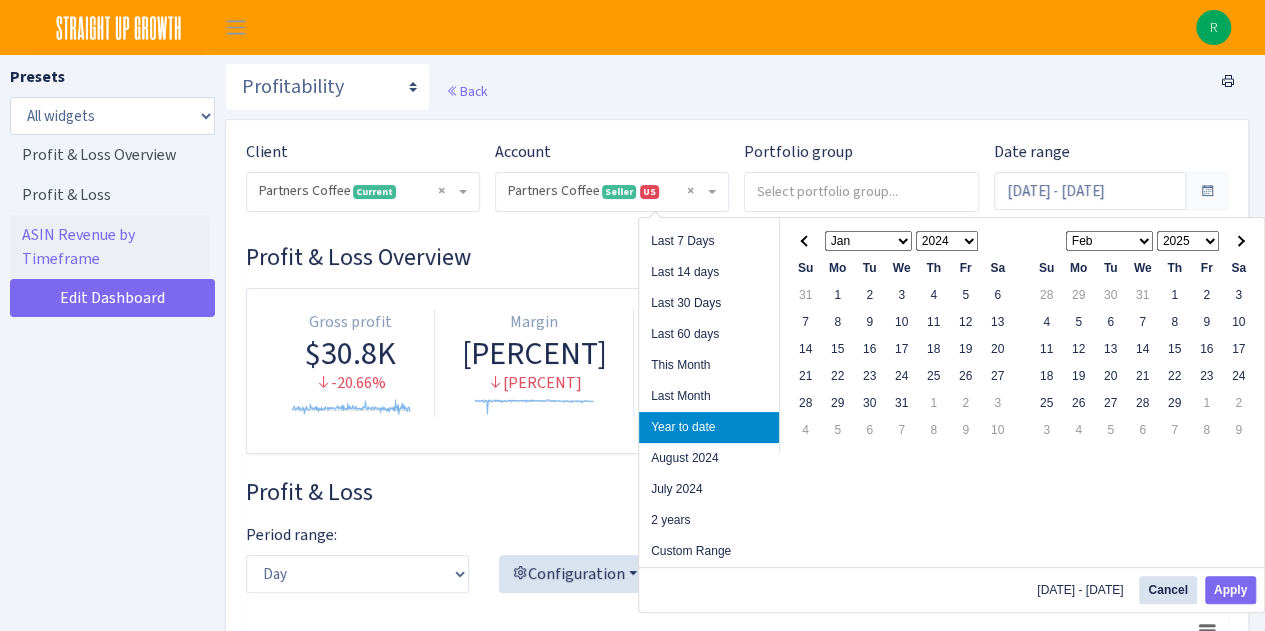 click on "Jan Feb Mar Apr May Jun Jul Aug Sep Oct Nov Dec" at bounding box center (1110, 241) 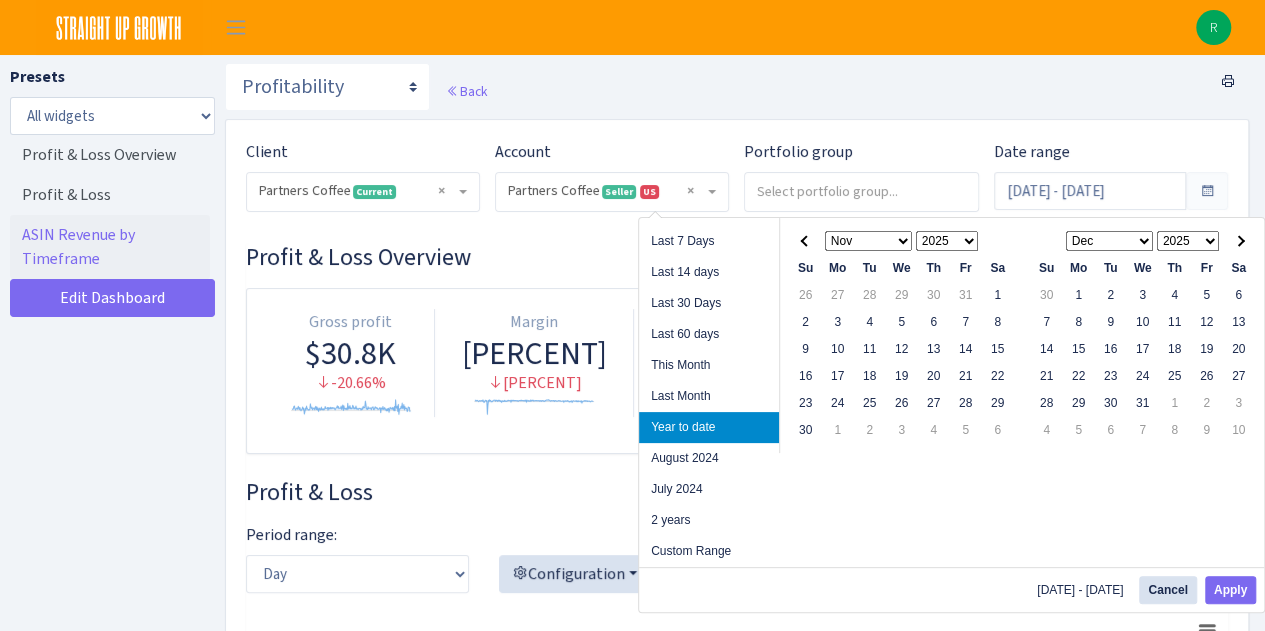 click on "2025 2026 2027 2028 2029 2030 2031 2032 2033 2034 2035 2036 2037 2038 2039 2040 2041 2042 2043 2044 2045 2046 2047 2048 2049 2050 2051 2052 2053 2054 2055 2056 2057 2058 2059 2060 2061 2062 2063 2064 2065 2066 2067 2068 2069 2070 2071 2072 2073 2074 2075 2076 2077 2078 2079 2080 2081 2082 2083 2084 2085 2086 2087 2088 2089 2090 2091 2092 2093 2094 2095 2096 2097 2098 2099 2100 2101 2102 2103 2104 2105 2106 2107 2108 2109 2110 2111 2112 2113 2114 2115 2116 2117 2118 2119 2120 2121 2122 2123 2124 2125" at bounding box center (1188, 241) 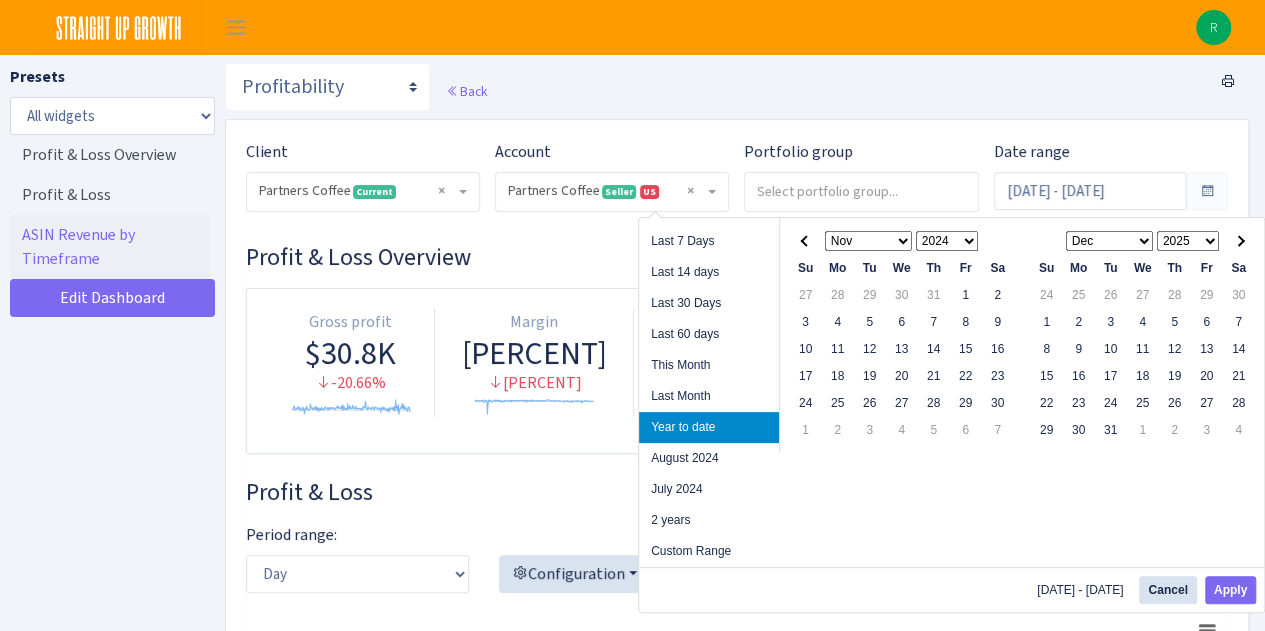 click on "2025 2026 2027 2028 2029 2030 2031 2032 2033 2034 2035 2036 2037 2038 2039 2040 2041 2042 2043 2044 2045 2046 2047 2048 2049 2050 2051 2052 2053 2054 2055 2056 2057 2058 2059 2060 2061 2062 2063 2064 2065 2066 2067 2068 2069 2070 2071 2072 2073 2074 2075 2076 2077 2078 2079 2080 2081 2082 2083 2084 2085 2086 2087 2088 2089 2090 2091 2092 2093 2094 2095 2096 2097 2098 2099 2100 2101 2102 2103 2104 2105 2106 2107 2108 2109 2110 2111 2112 2113 2114 2115 2116 2117 2118 2119 2120 2121 2122 2123 2124 2125" at bounding box center (1188, 241) 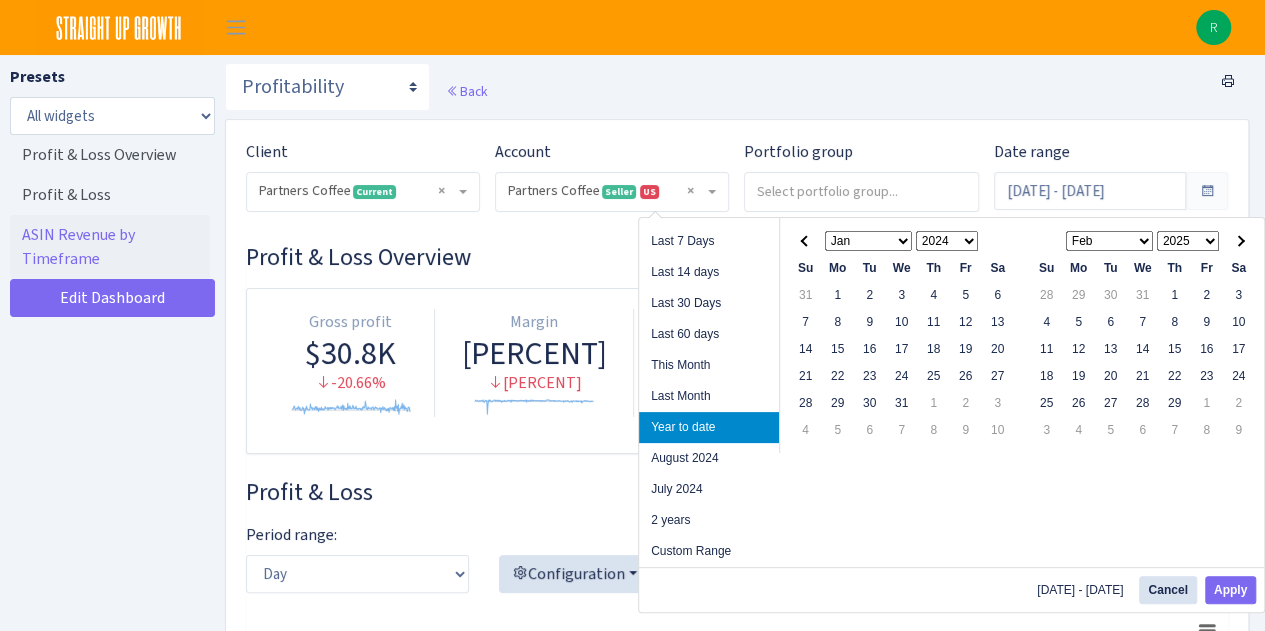 click on "Jan Feb Mar Apr May Jun Jul Aug Sep Oct Nov Dec" at bounding box center (1110, 241) 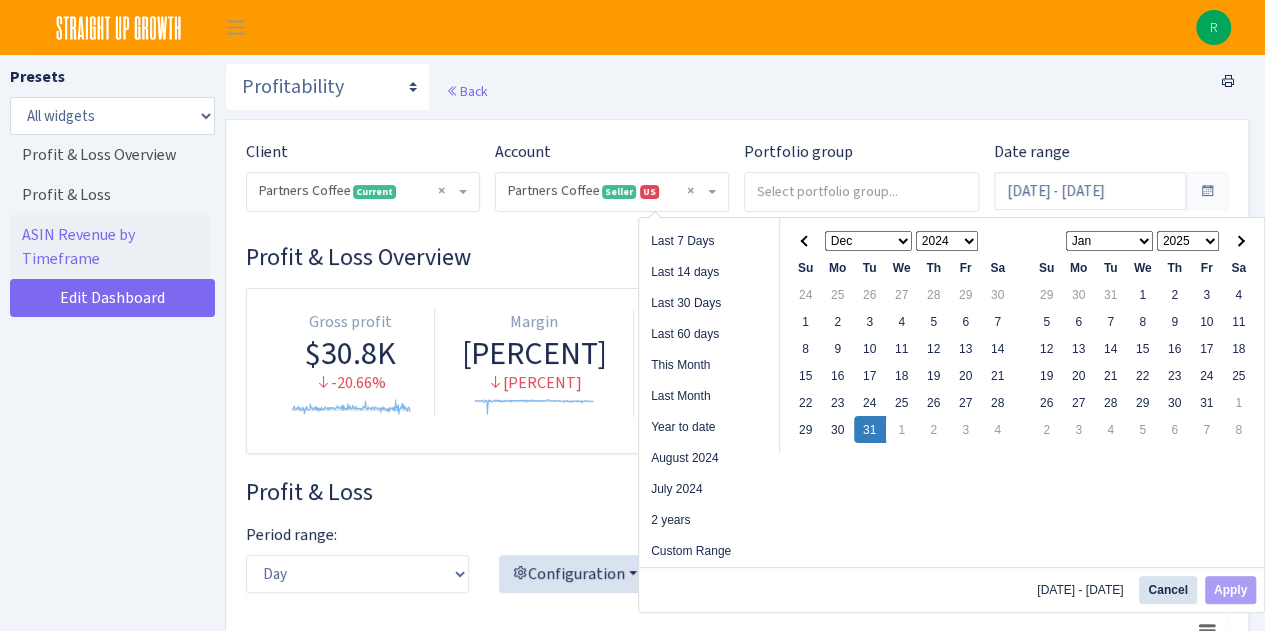 click on "Jan Feb Mar Apr May Jun Jul Aug Sep Oct Nov Dec" at bounding box center [869, 241] 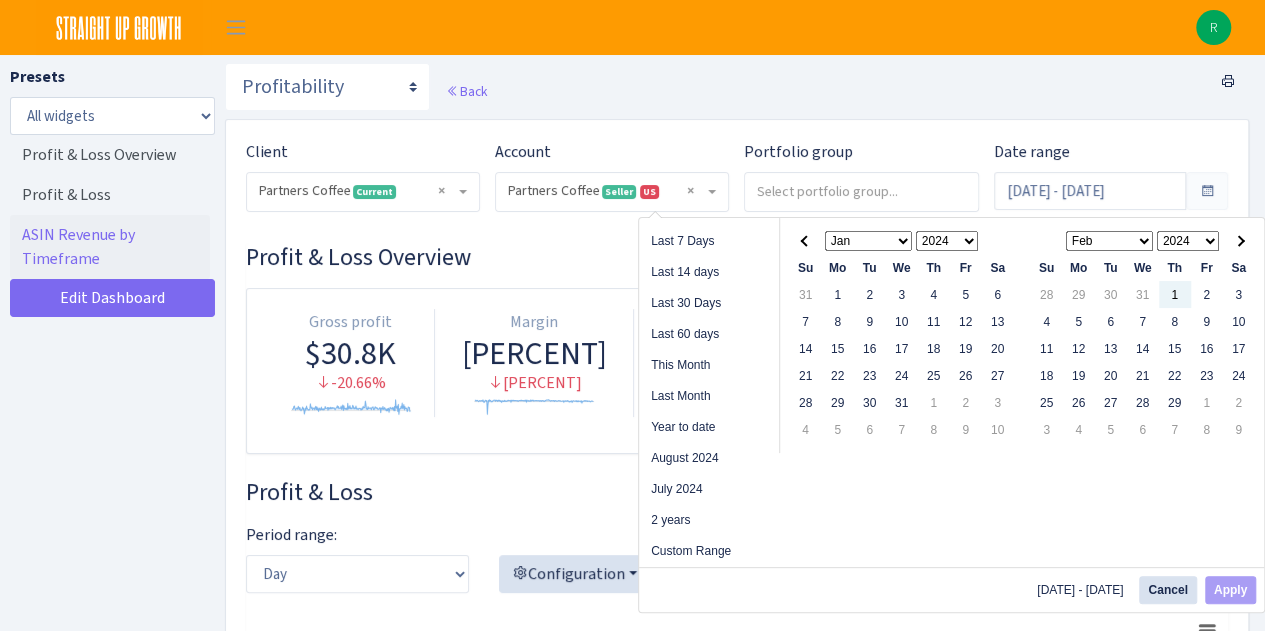 click on "Jan Feb Mar Apr May Jun Jul Aug Sep Oct Nov Dec" at bounding box center [1110, 241] 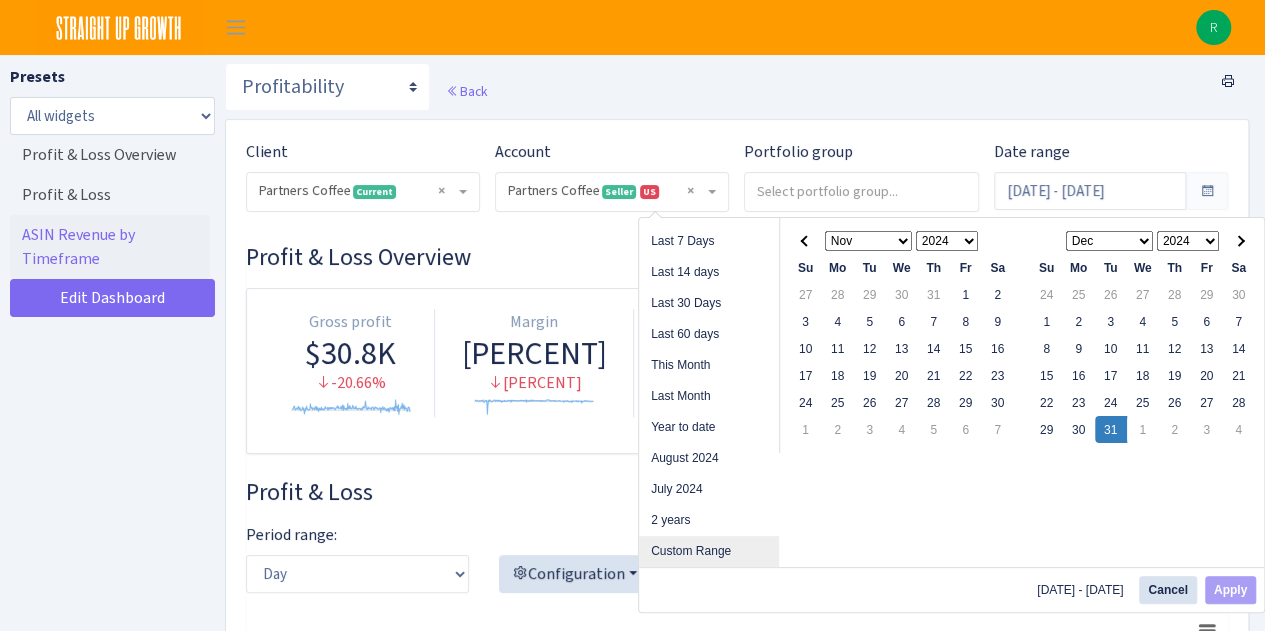 click on "Custom Range" at bounding box center [709, 551] 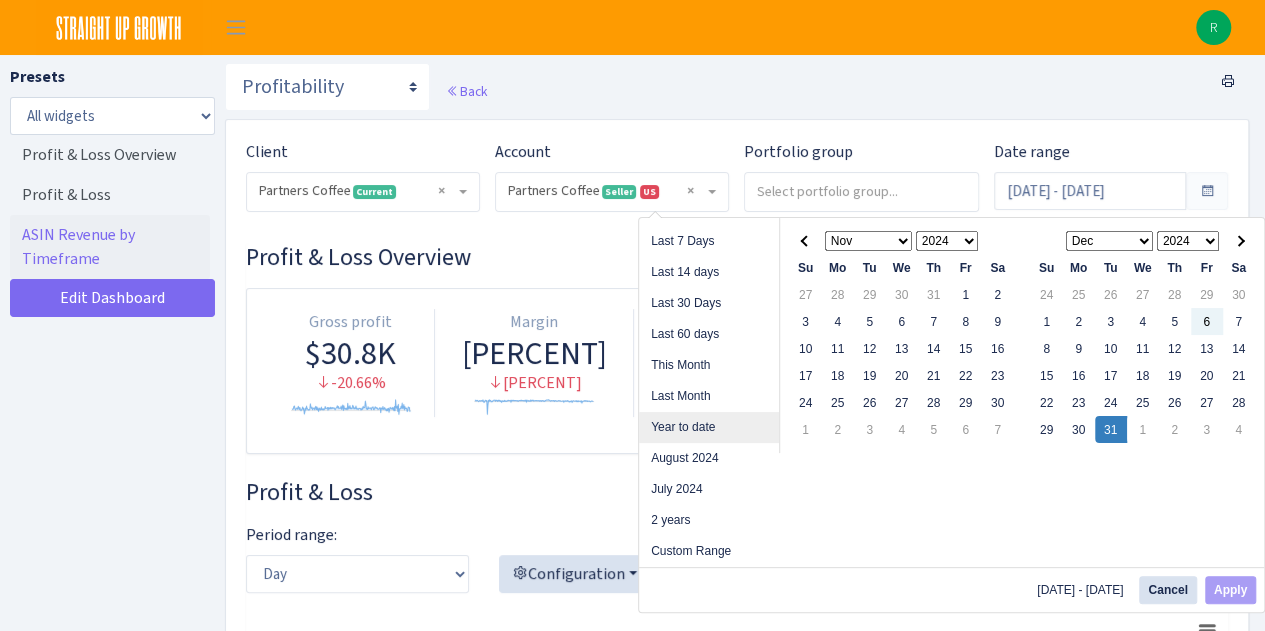 click on "Year to date" at bounding box center [709, 427] 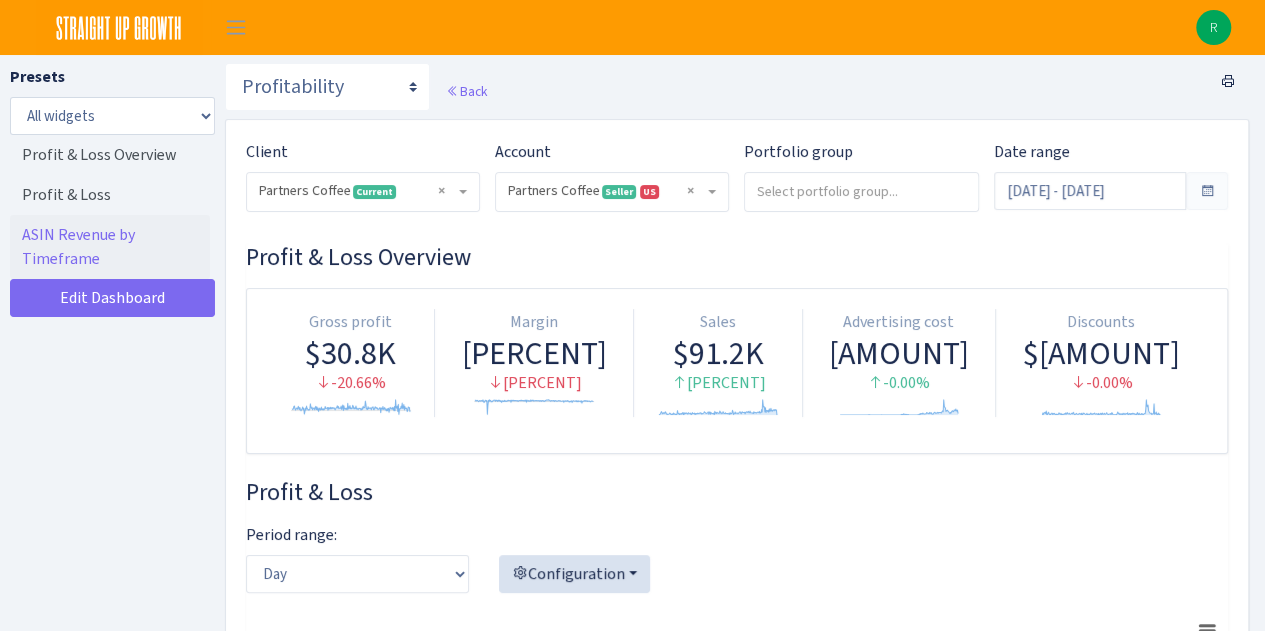 click at bounding box center (1207, 191) 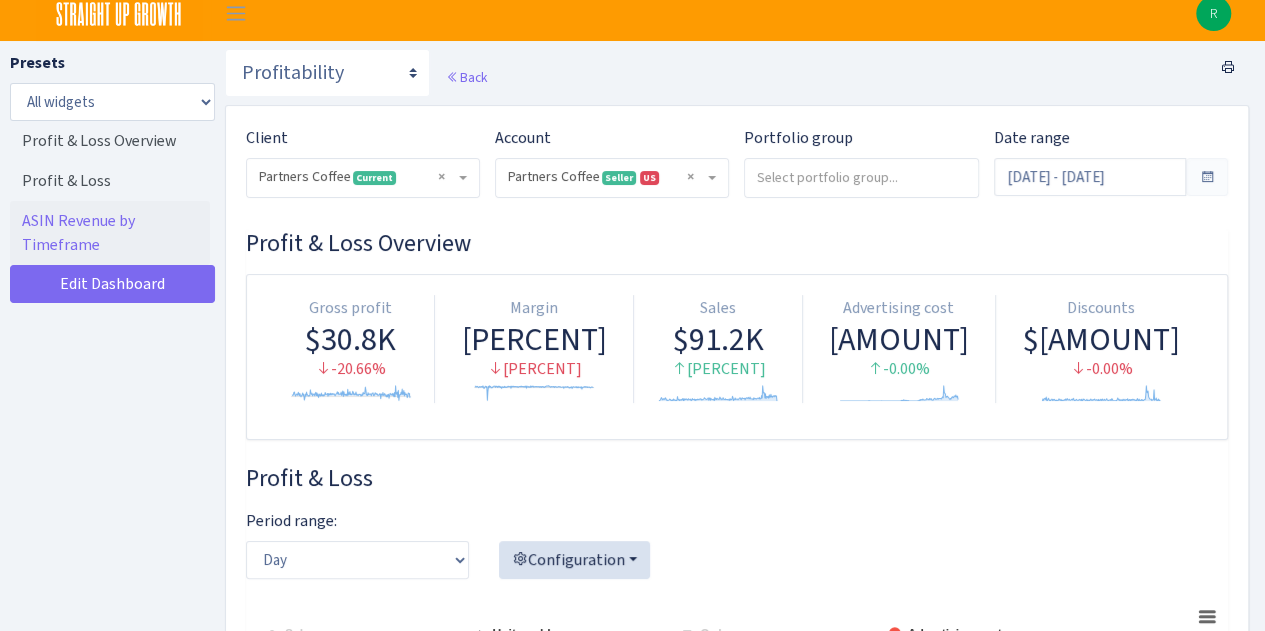scroll, scrollTop: 0, scrollLeft: 0, axis: both 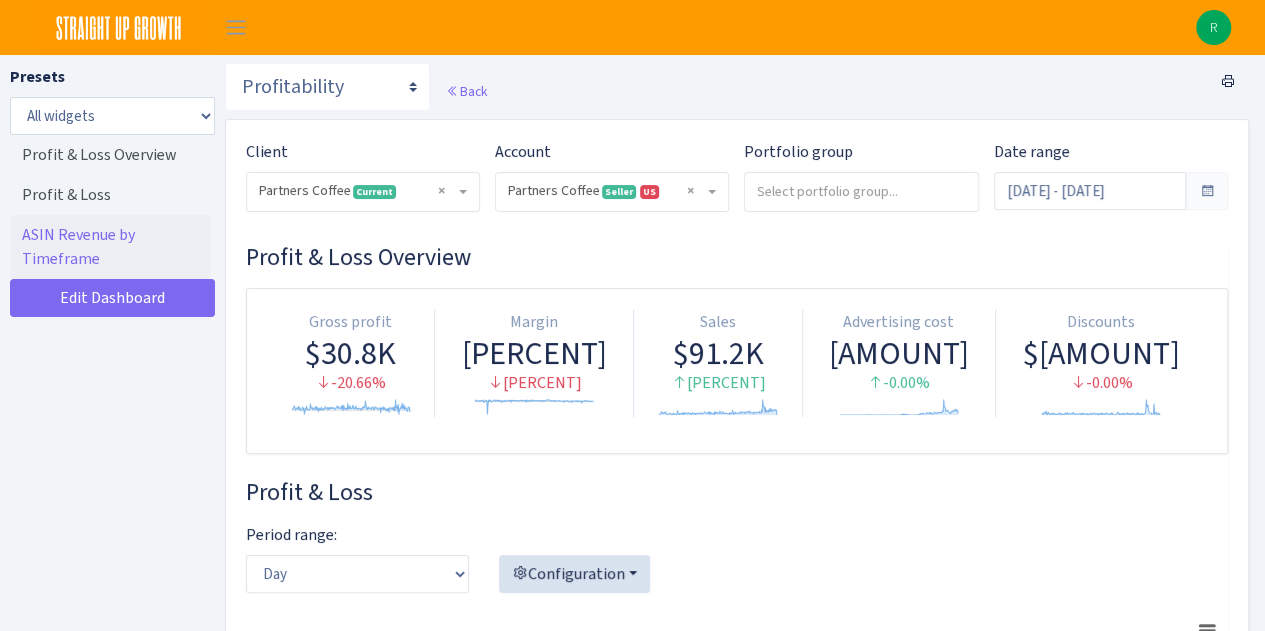 click at bounding box center [1207, 191] 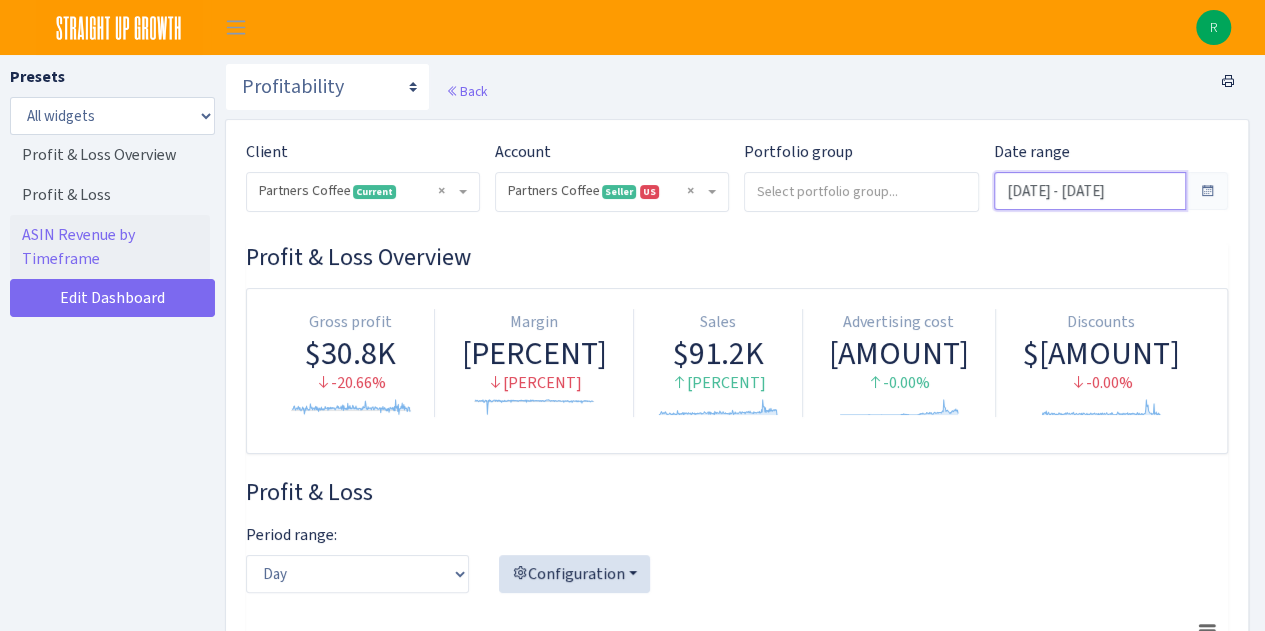 click on "Jan 1, 2025 - Aug 3, 2025" at bounding box center [1090, 191] 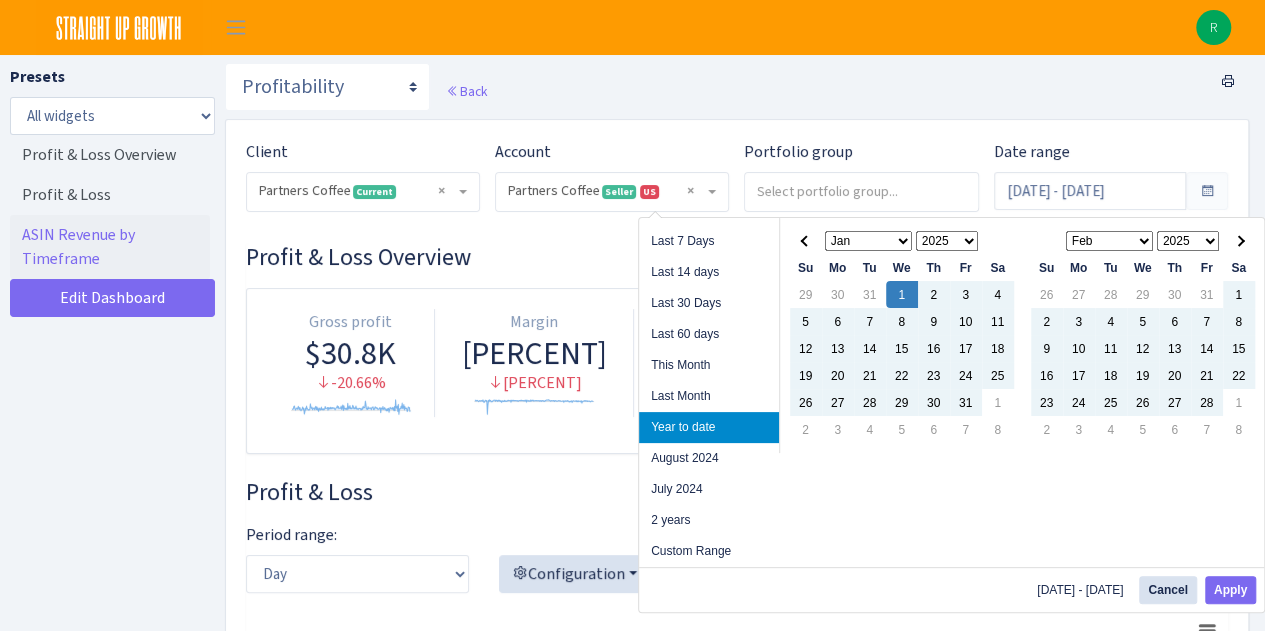 click on "Jan Feb Mar Apr May Jun Jul Aug Sep Oct Nov Dec" at bounding box center [869, 241] 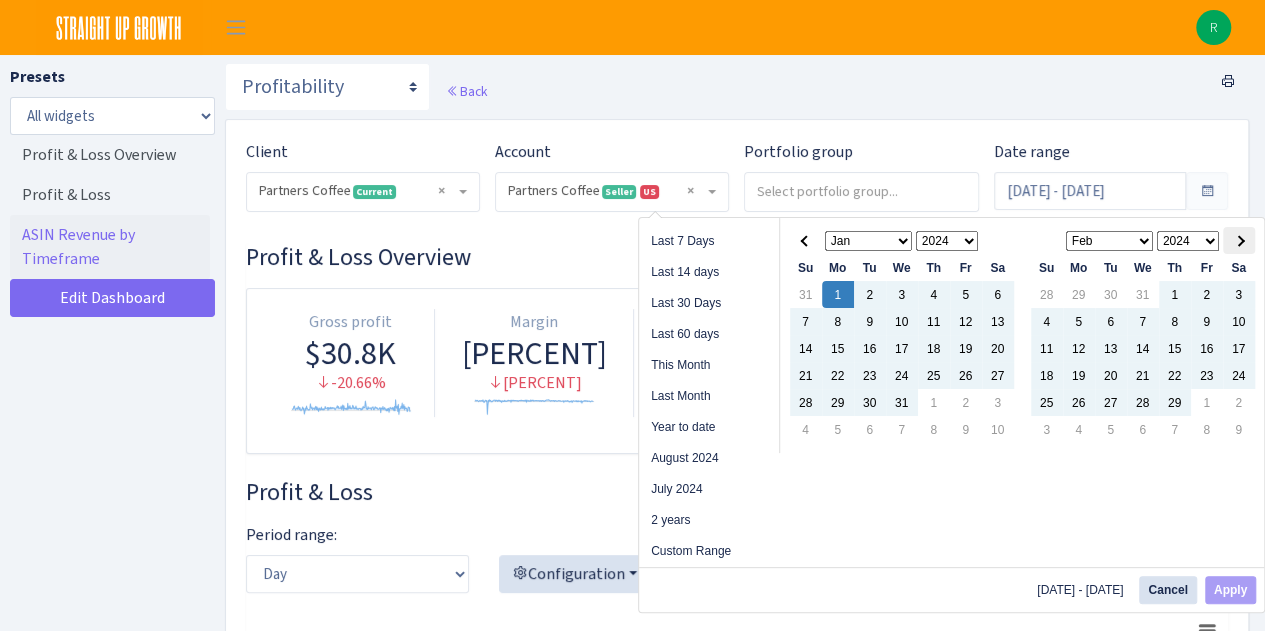 click at bounding box center (1239, 240) 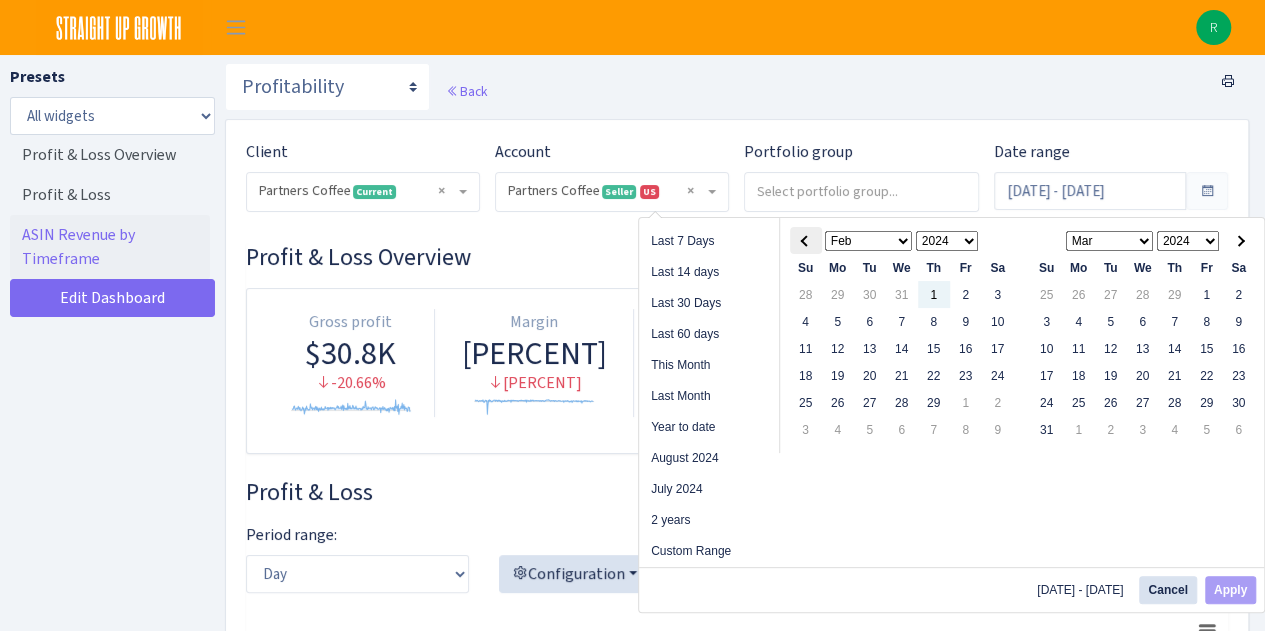 click at bounding box center (805, 240) 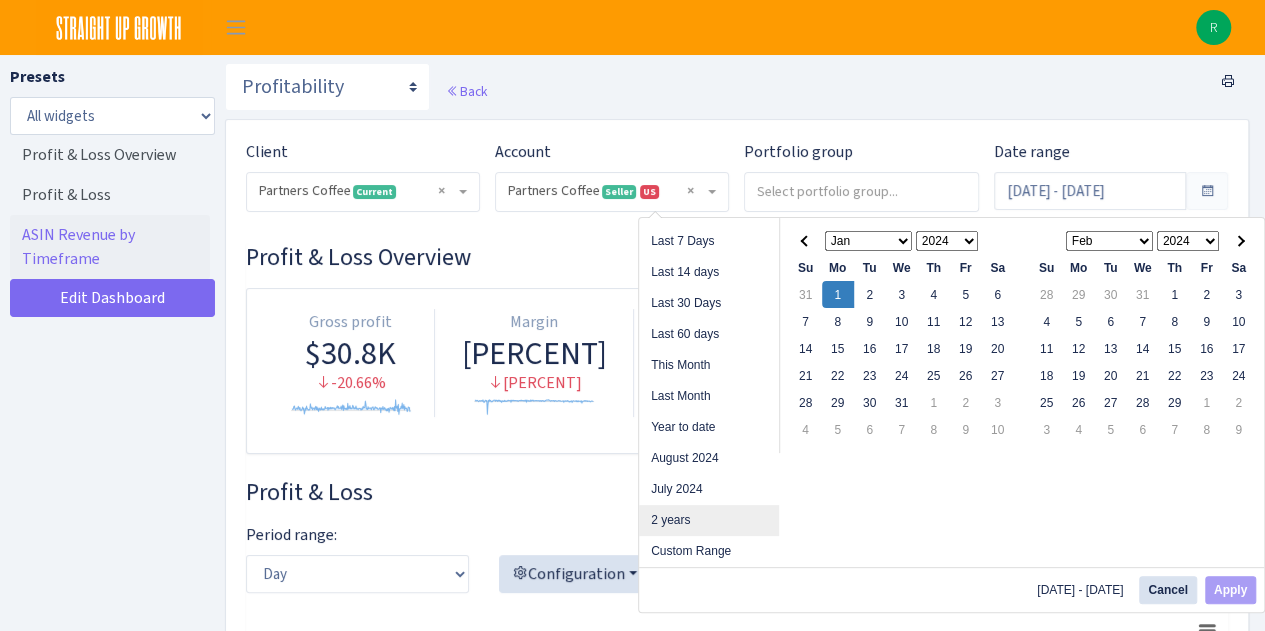 click on "2 years" at bounding box center (709, 520) 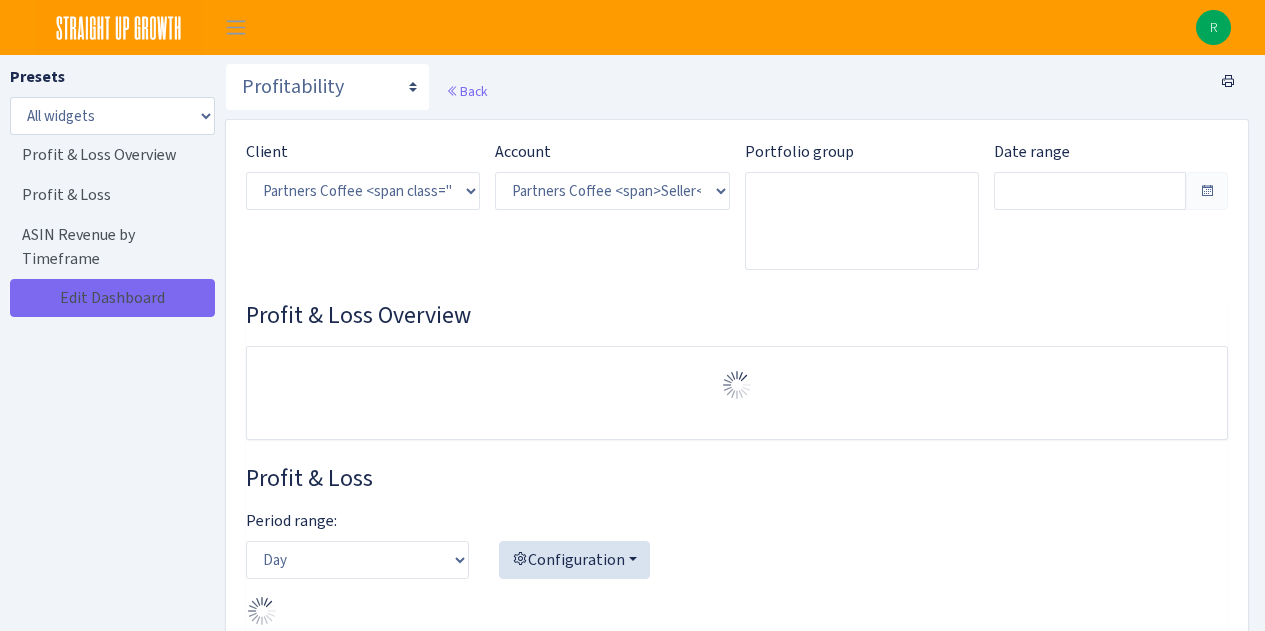 select on "2242985598963294" 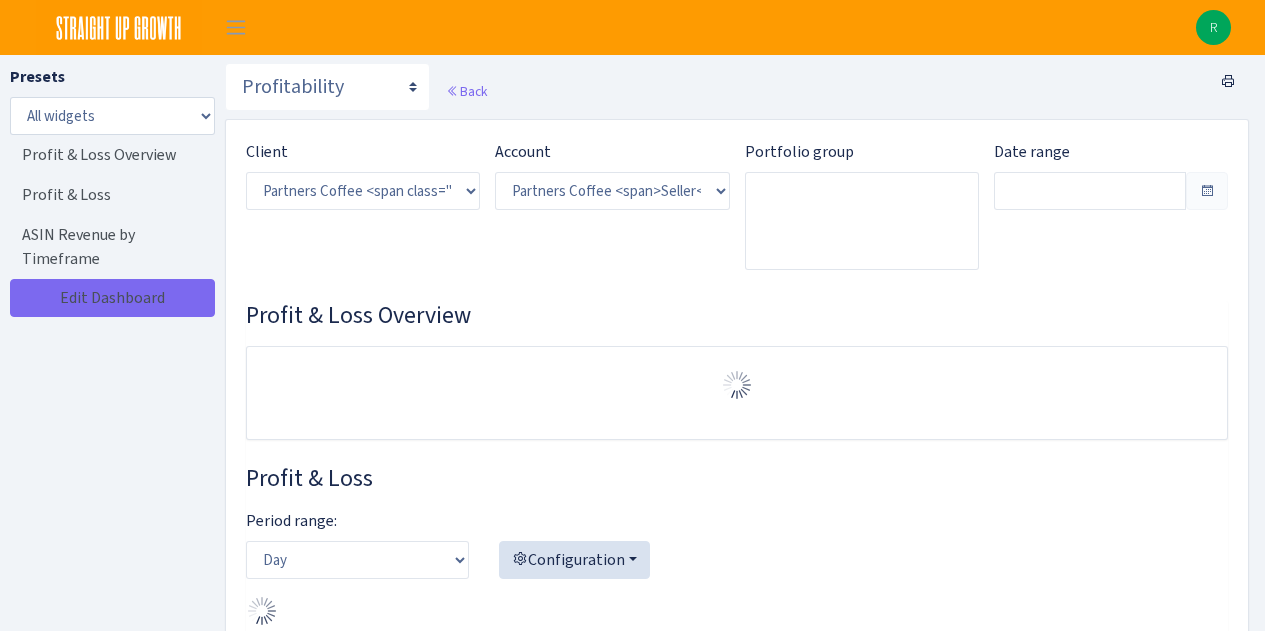 scroll, scrollTop: 0, scrollLeft: 0, axis: both 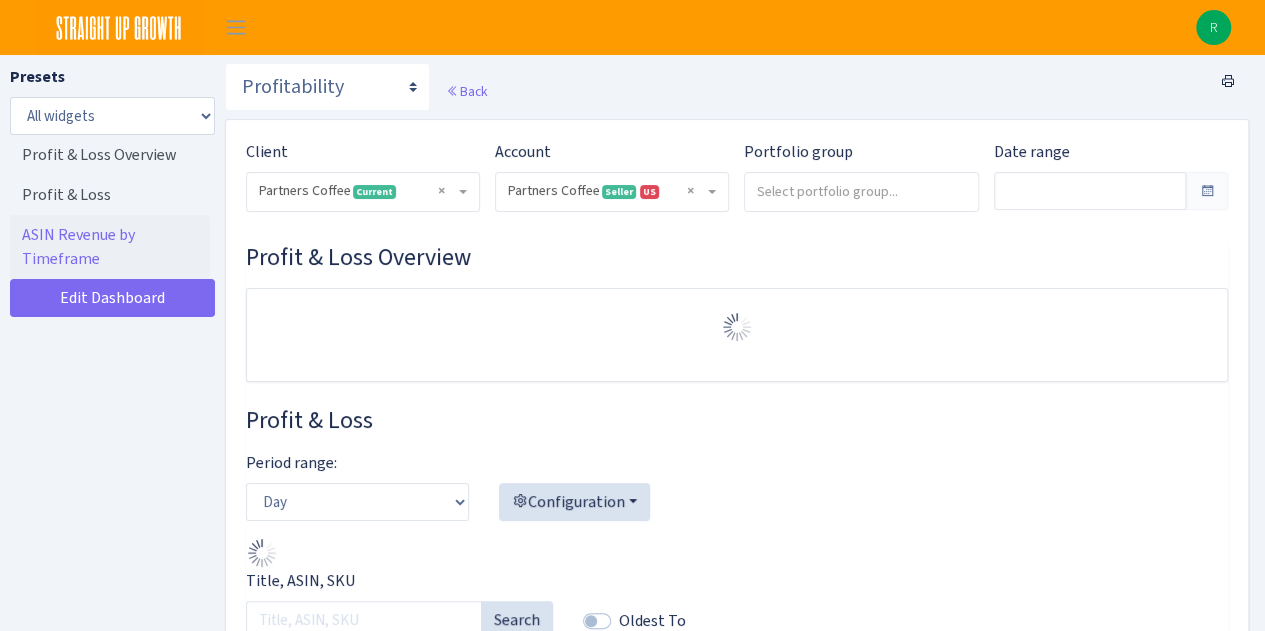 type on "[DATE] - [DATE]" 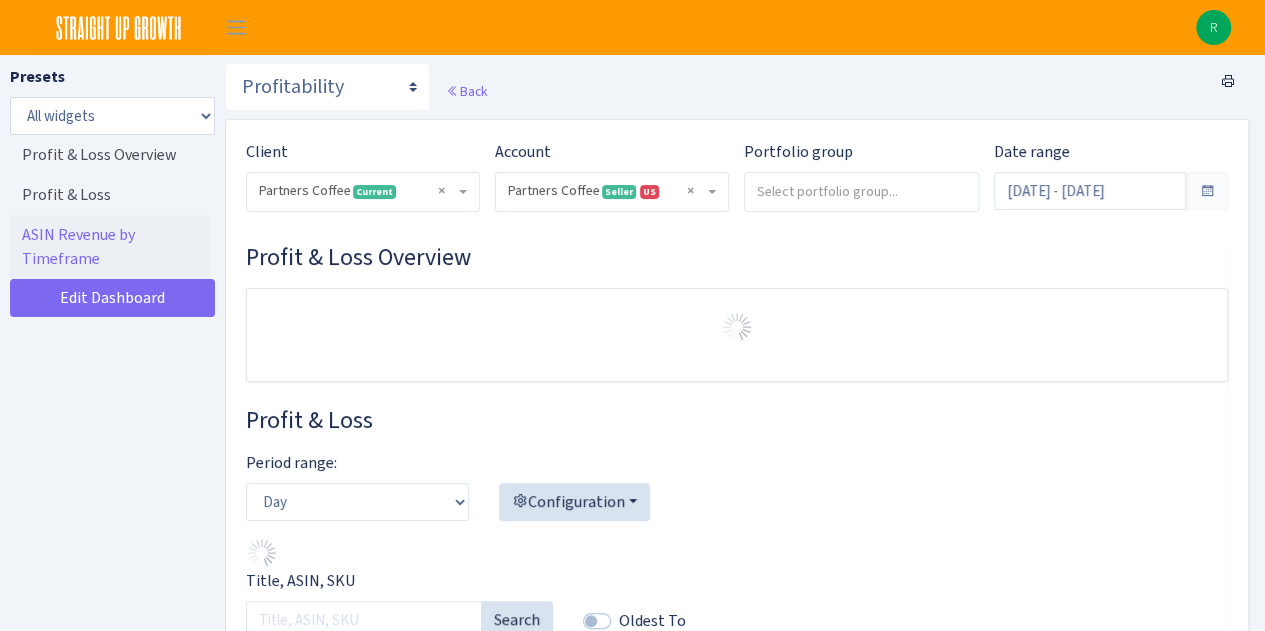 click at bounding box center (1207, 191) 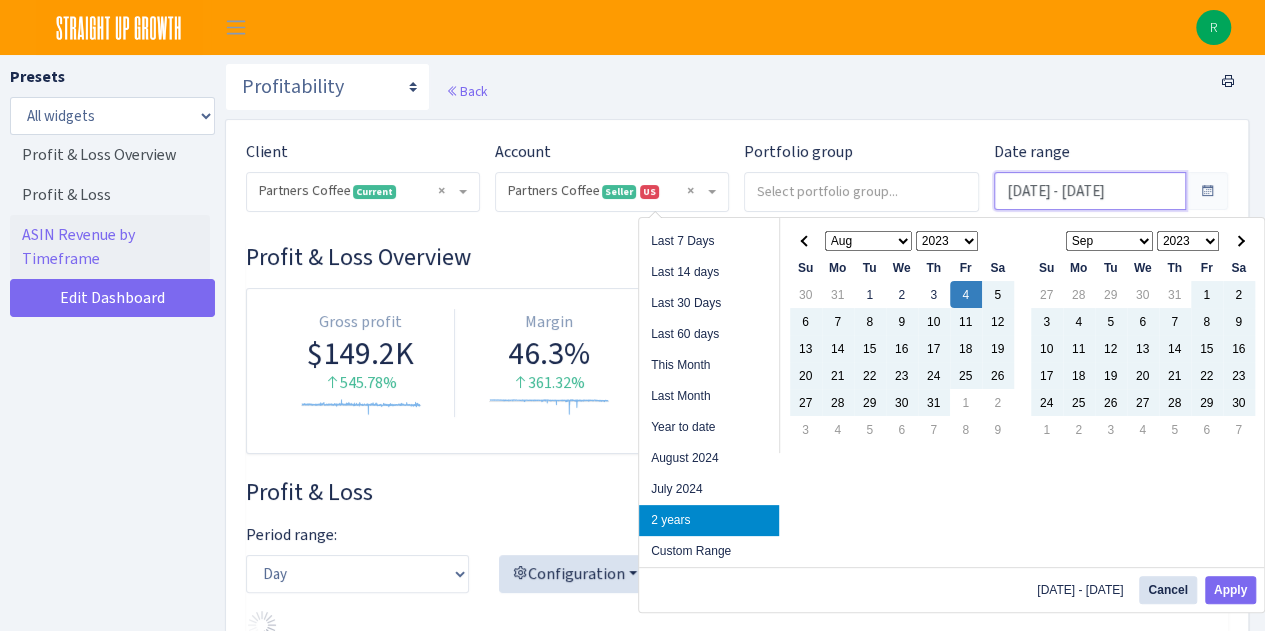 click on "[DATE] - [DATE]" at bounding box center (1090, 191) 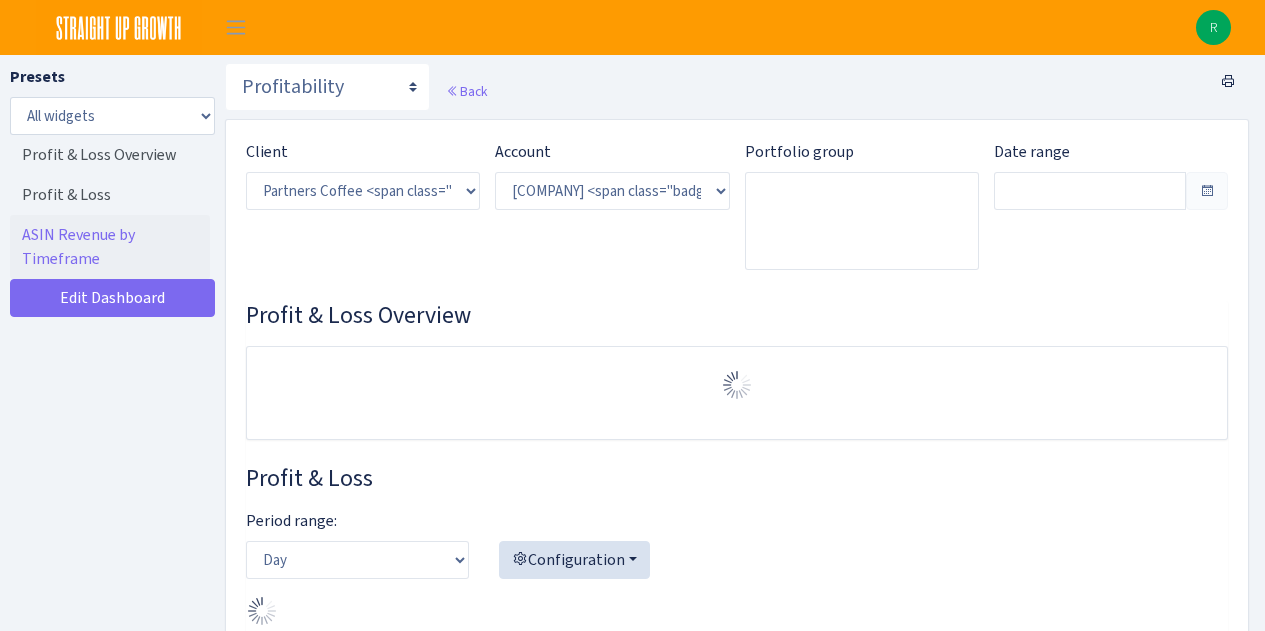 select on "2242985598963294" 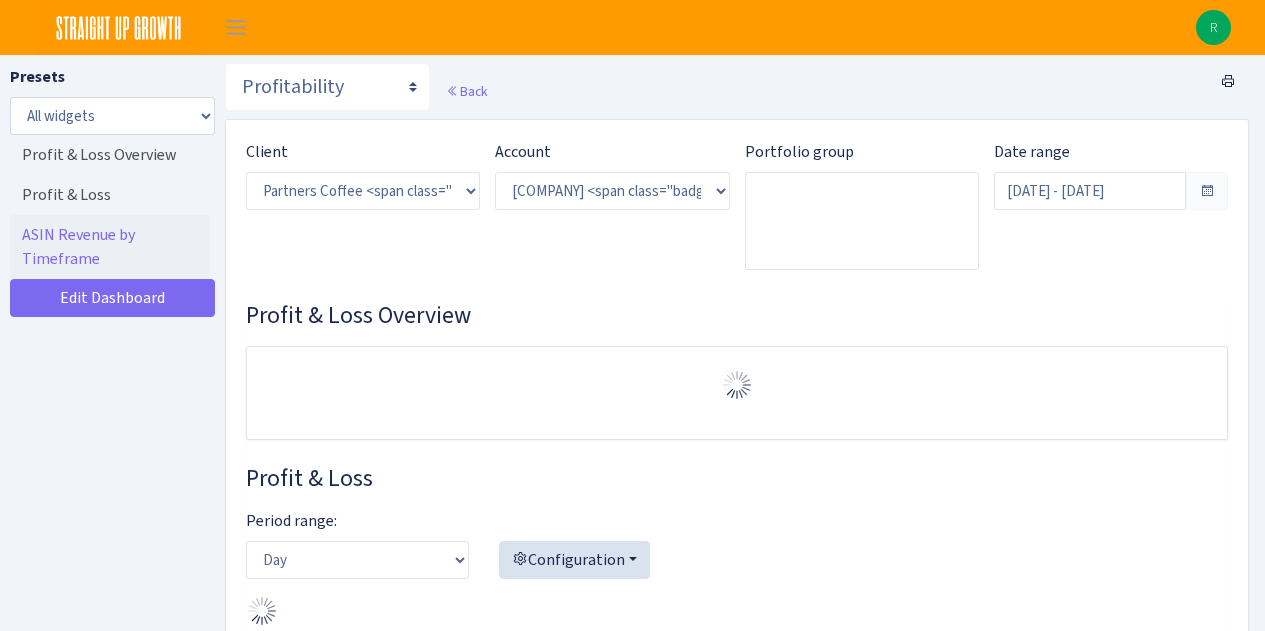scroll, scrollTop: 0, scrollLeft: 0, axis: both 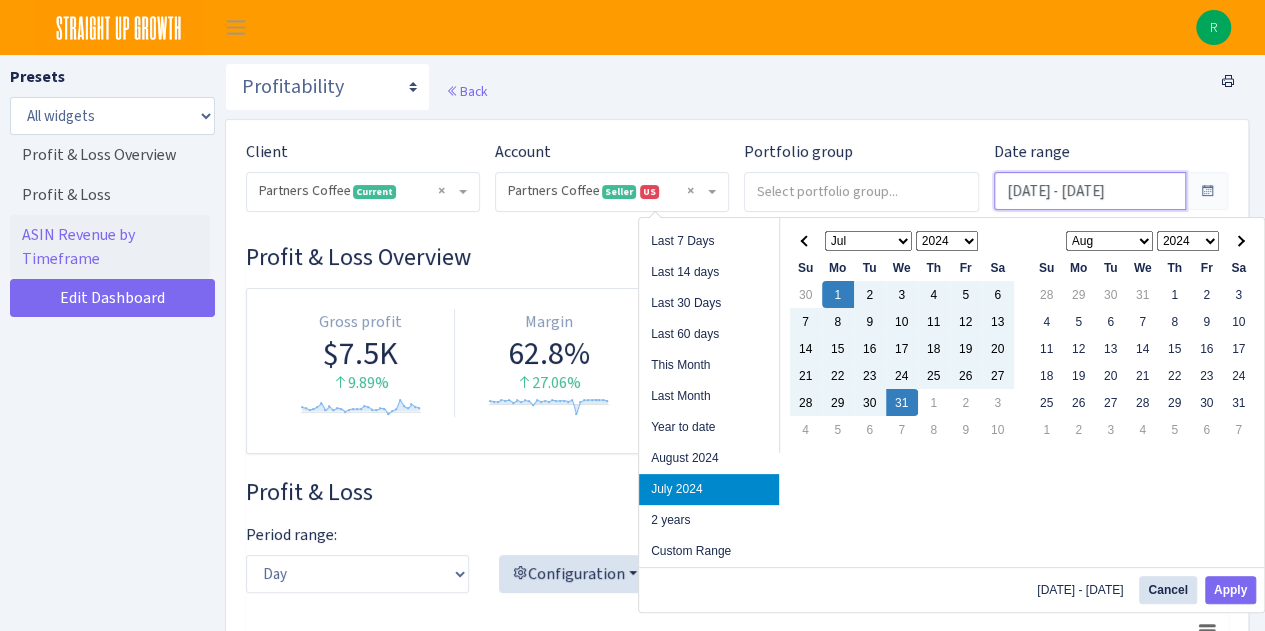 click on "Jul 1, 2024 - Jul 31, 2024" at bounding box center (1090, 191) 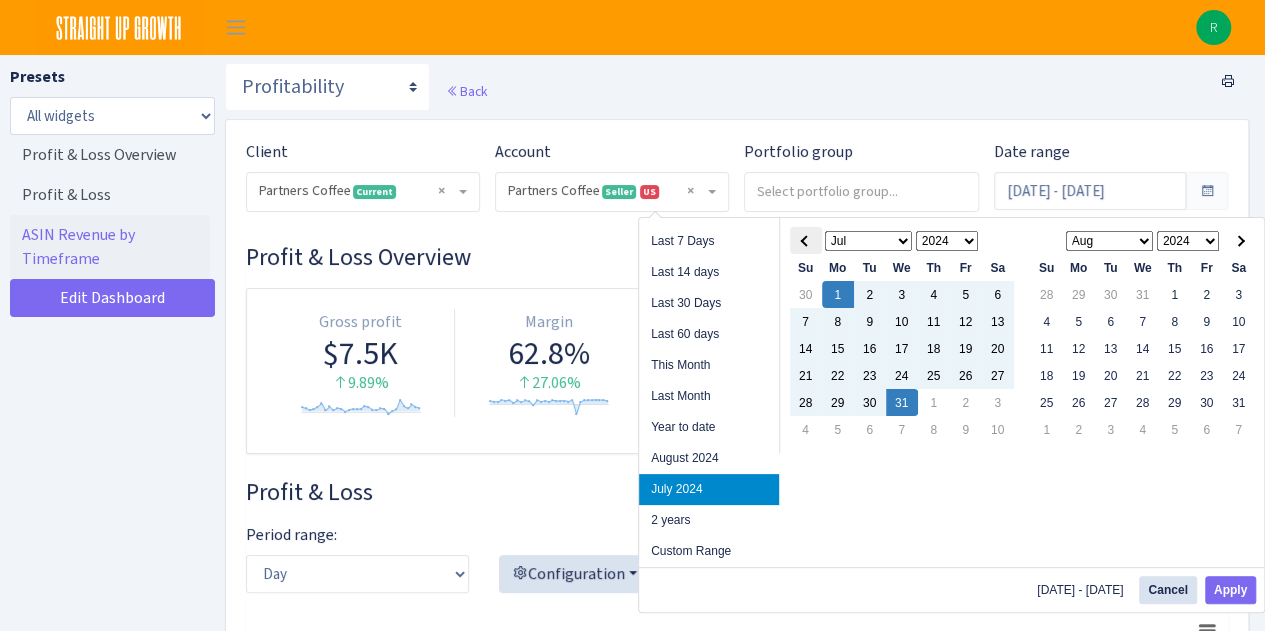 click at bounding box center (806, 240) 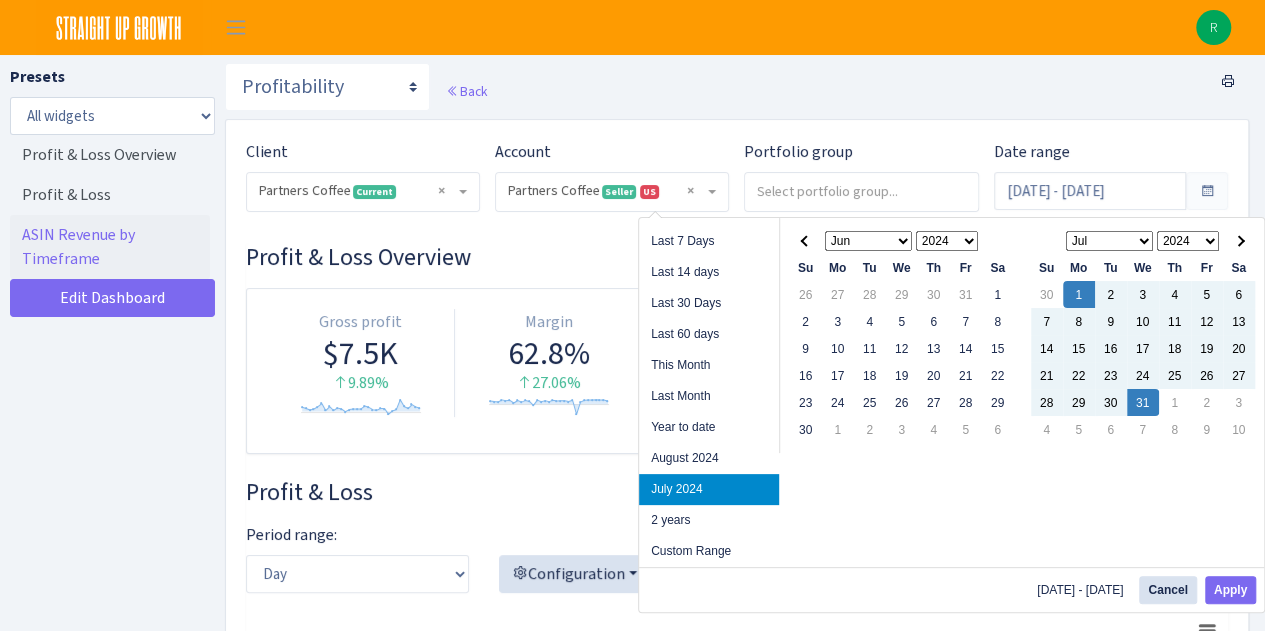 click at bounding box center [806, 240] 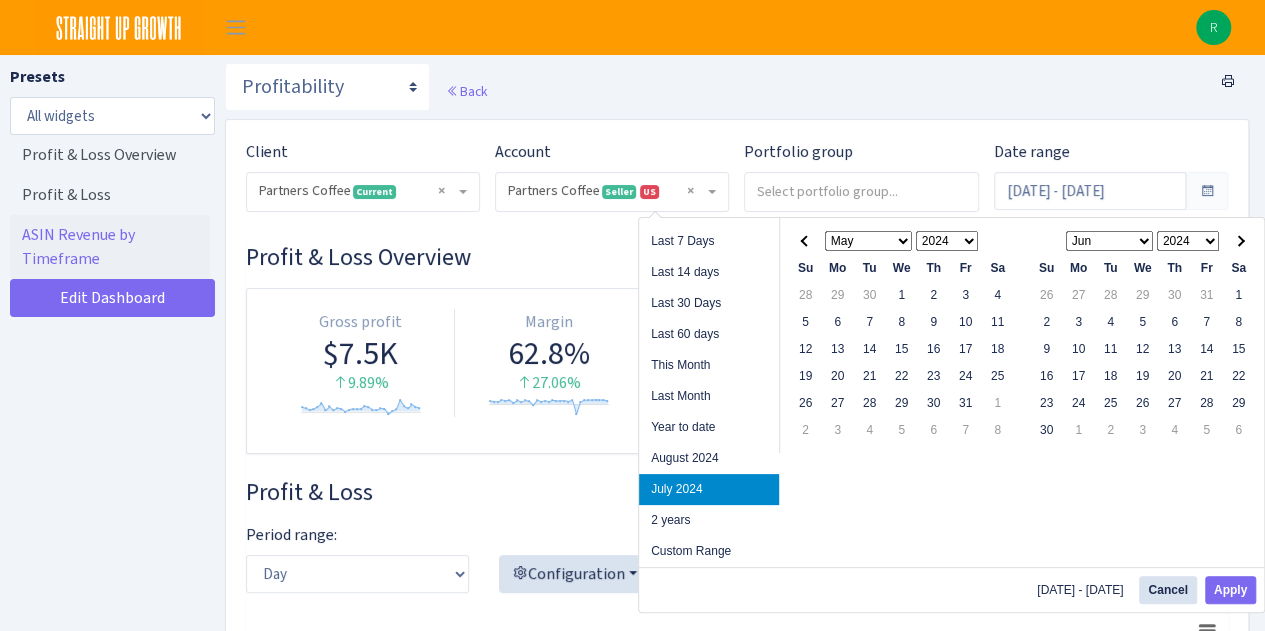 click at bounding box center [806, 240] 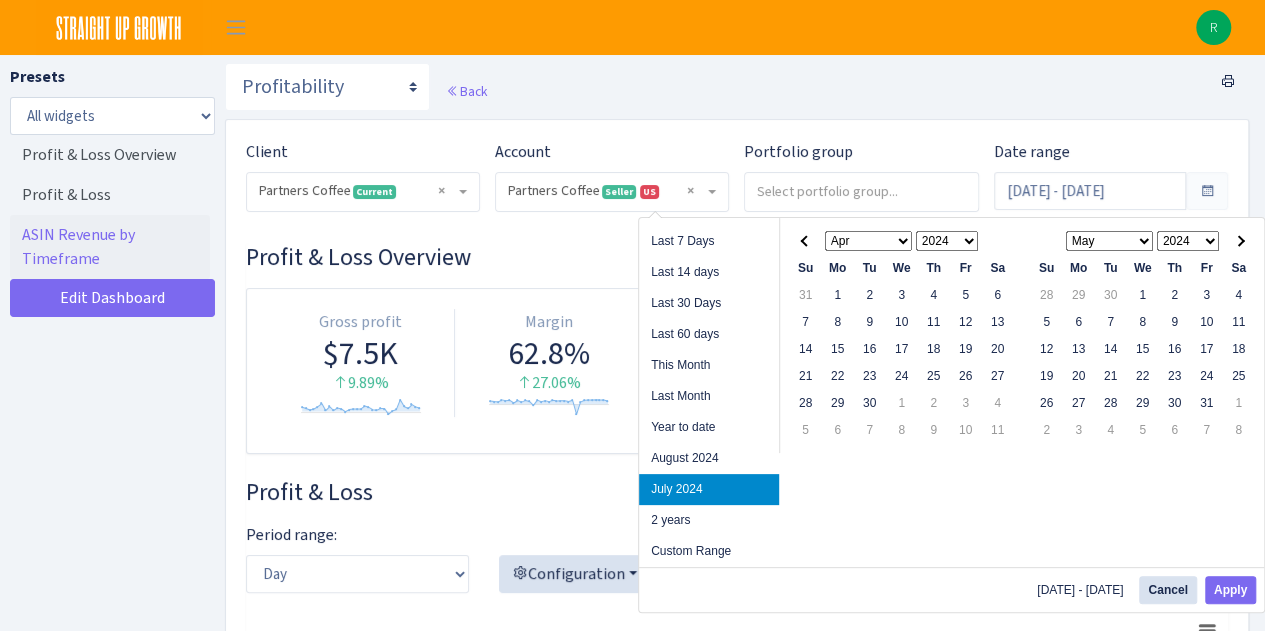click at bounding box center [806, 240] 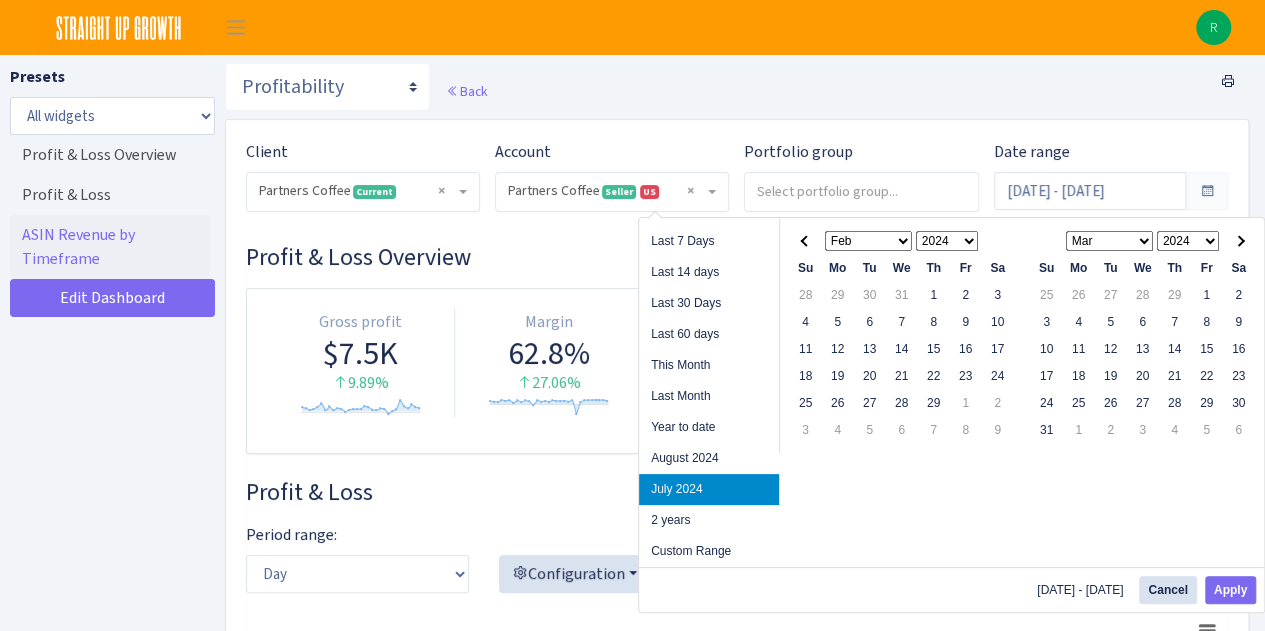click at bounding box center [806, 240] 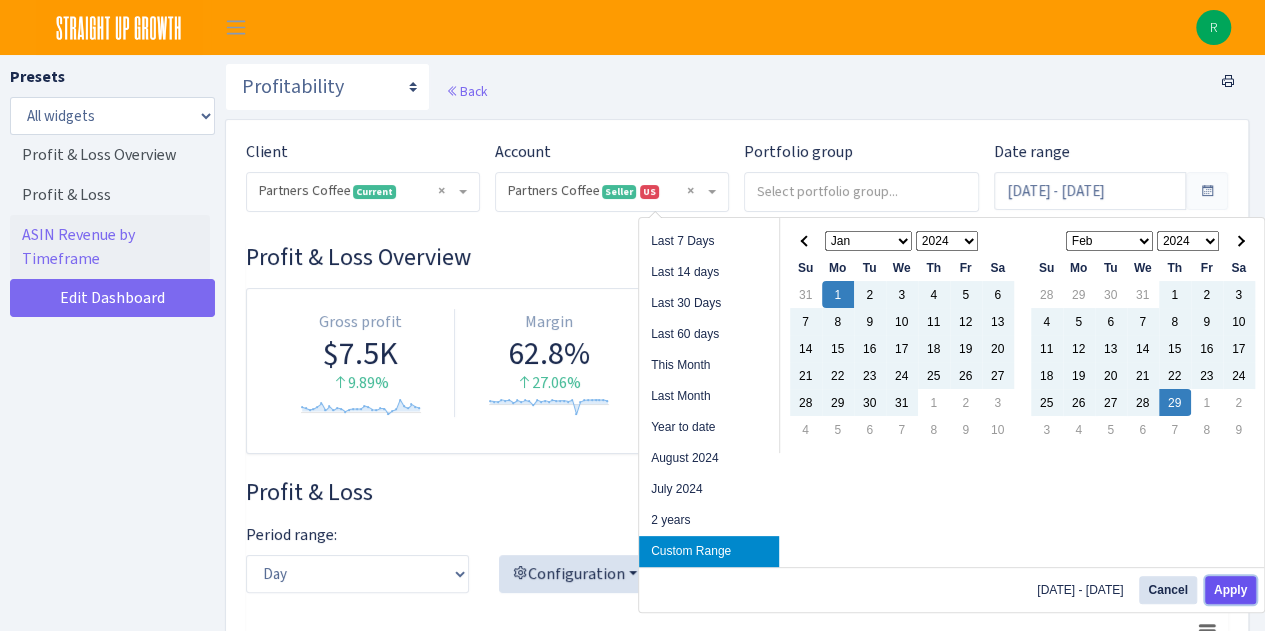 click on "Apply" at bounding box center (1230, 590) 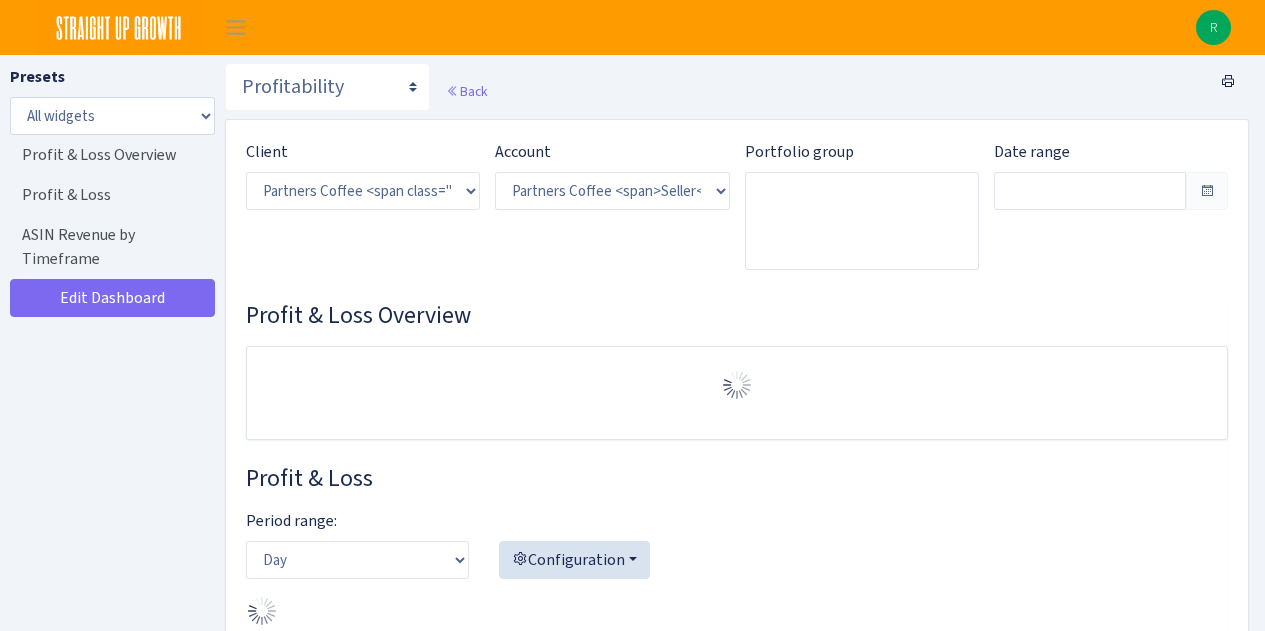select on "2242985598963294" 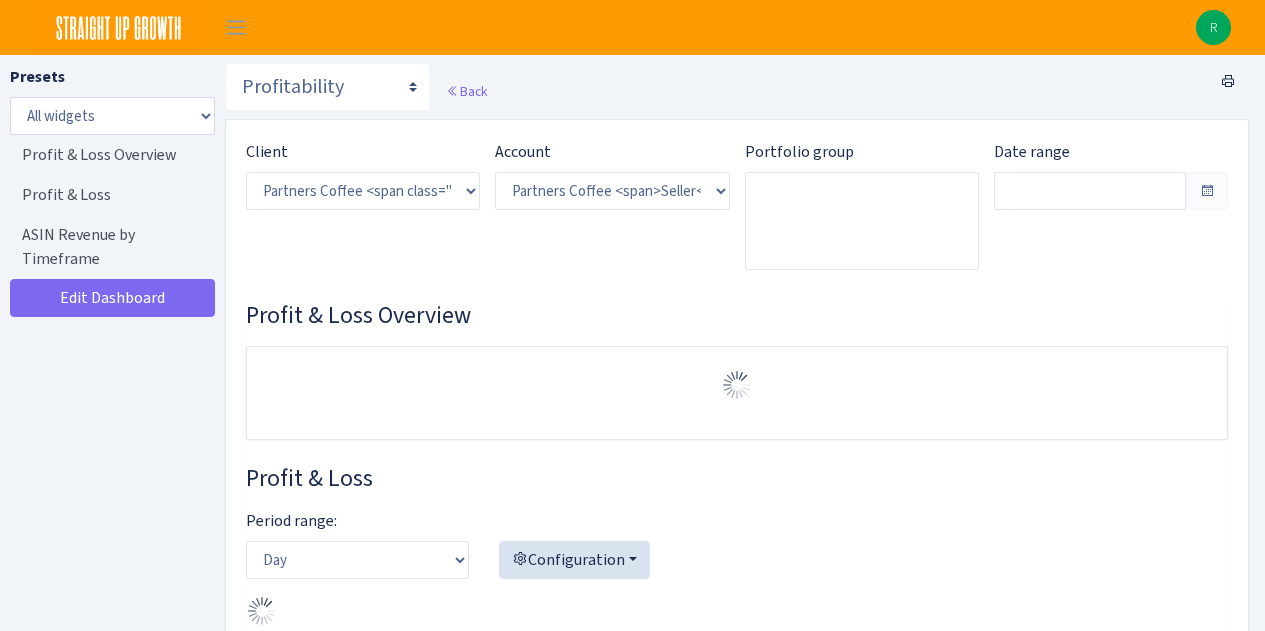 scroll, scrollTop: 0, scrollLeft: 0, axis: both 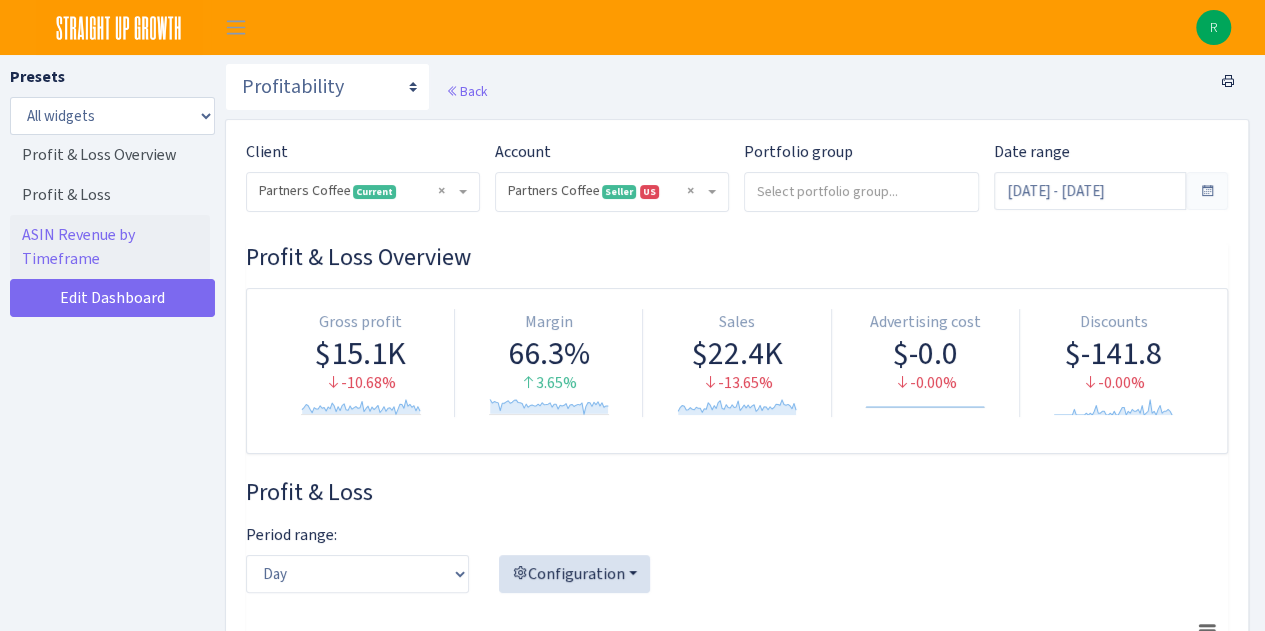 click at bounding box center (1207, 191) 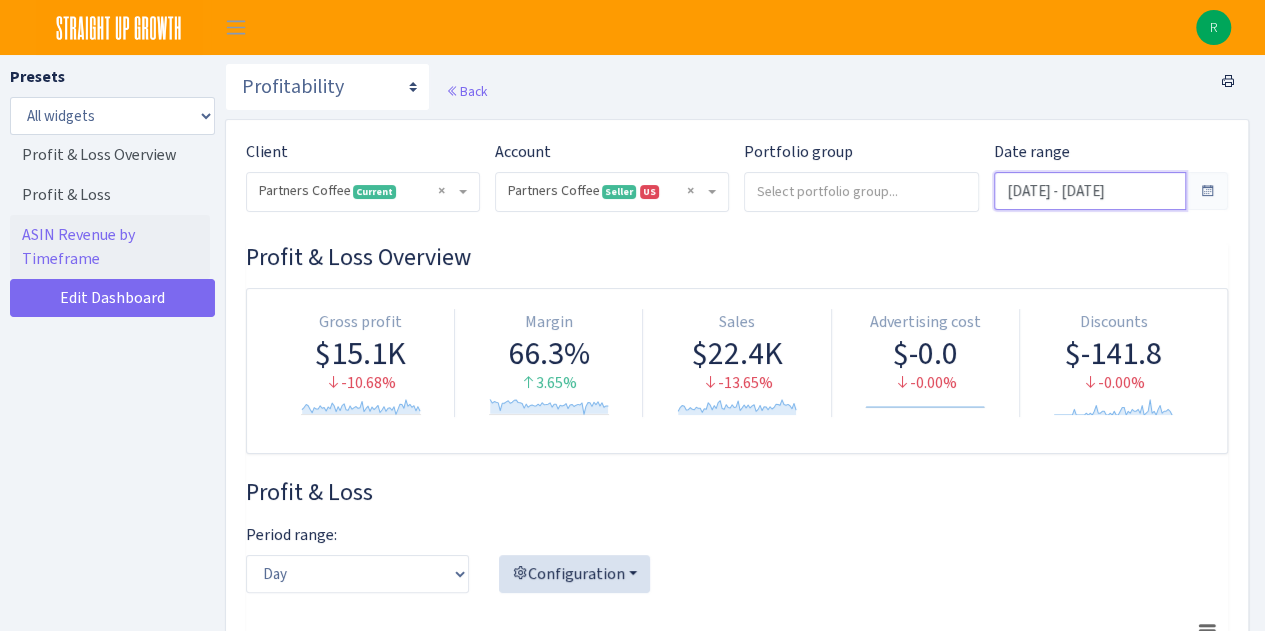 click on "[DATE] - [DATE]" at bounding box center [1090, 191] 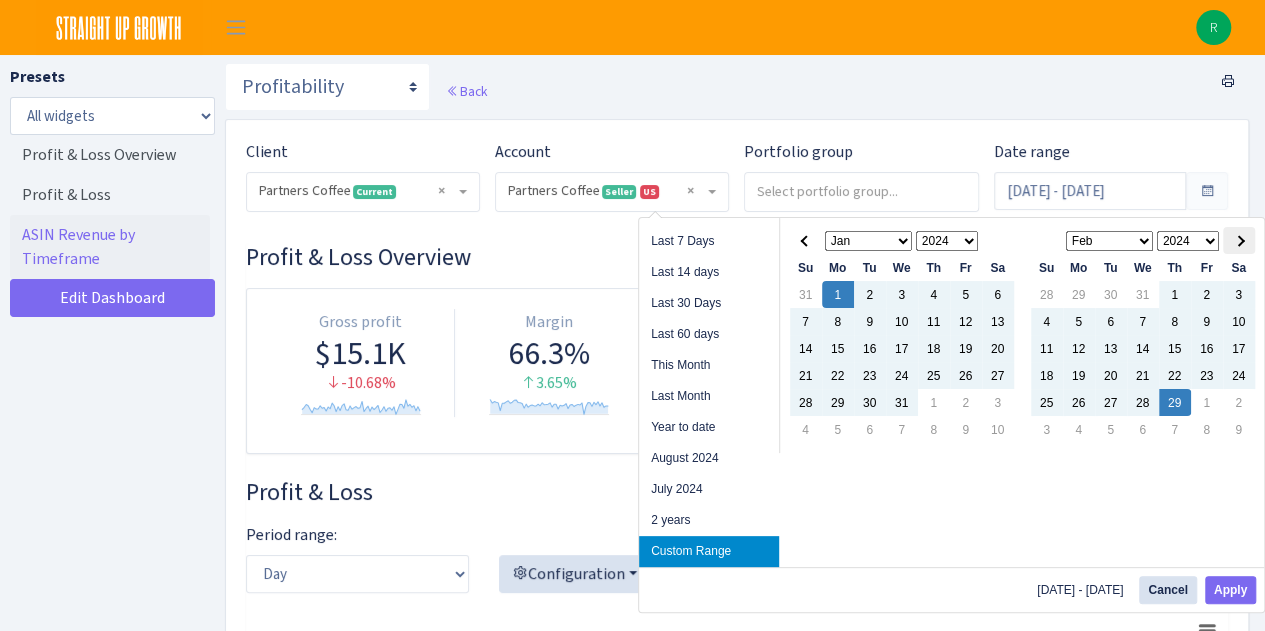 click at bounding box center [1238, 240] 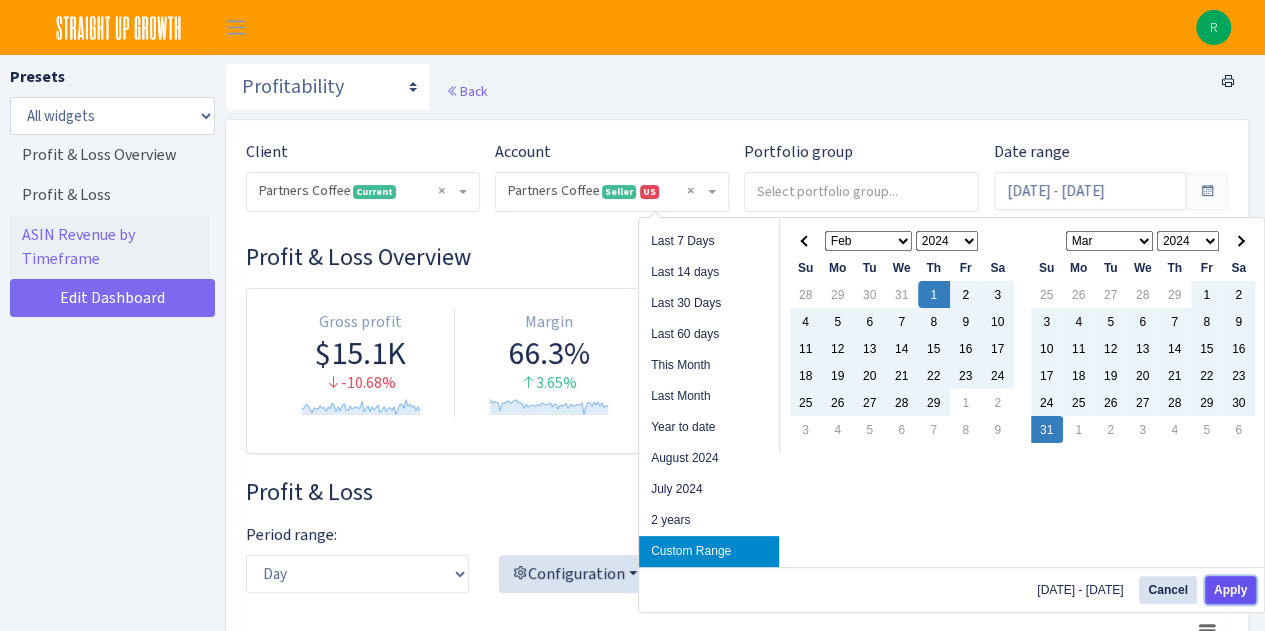click on "Apply" at bounding box center (1230, 590) 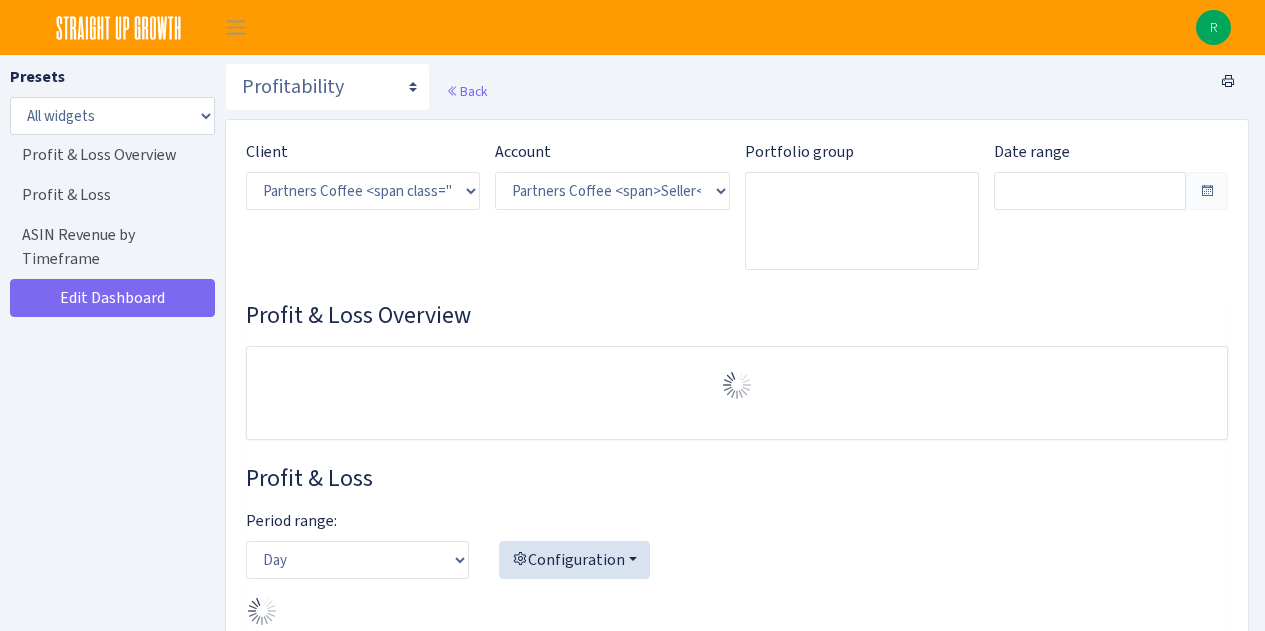 select on "2242985598963294" 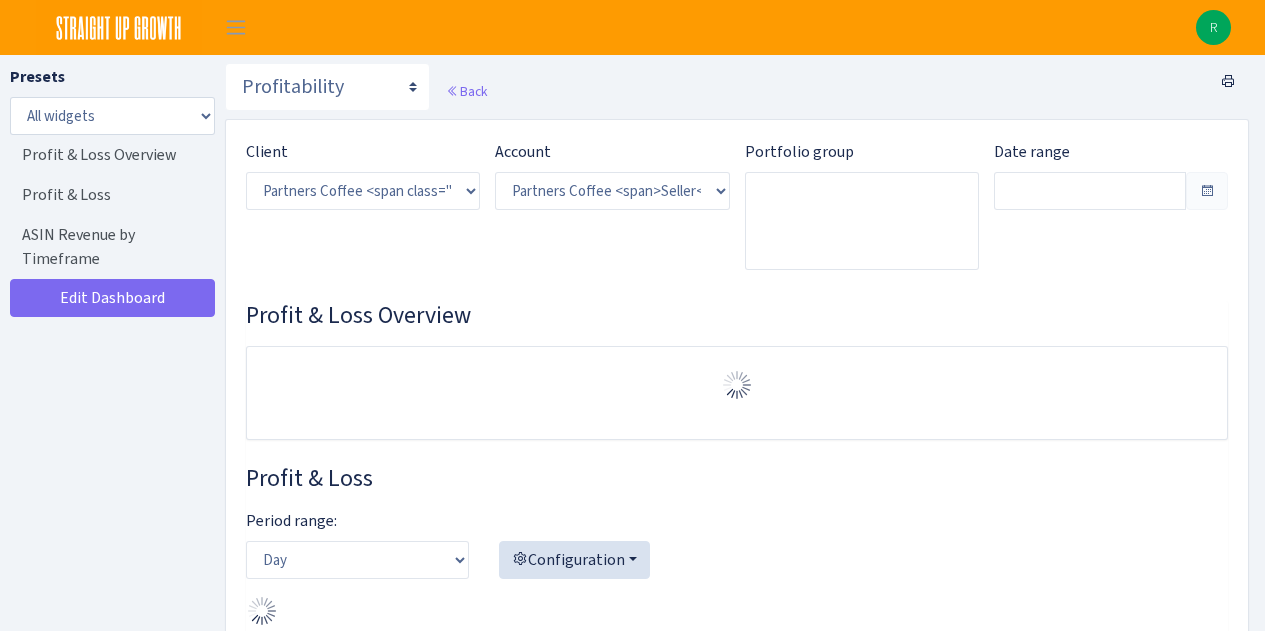 scroll, scrollTop: 0, scrollLeft: 0, axis: both 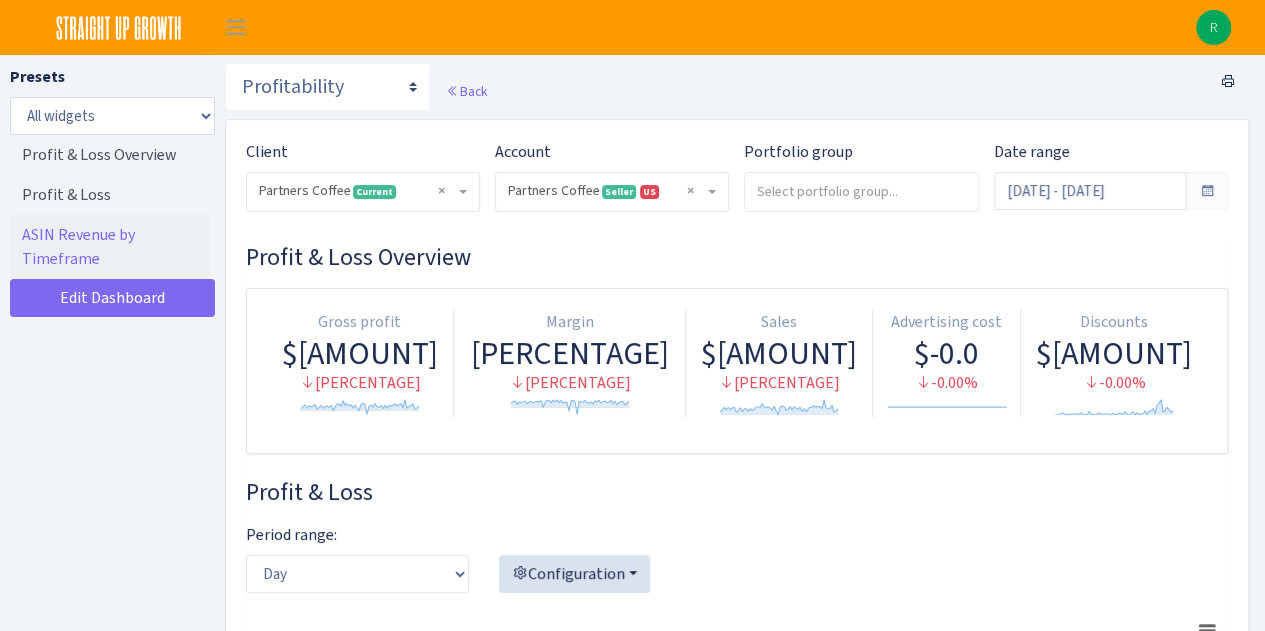 click at bounding box center (1207, 191) 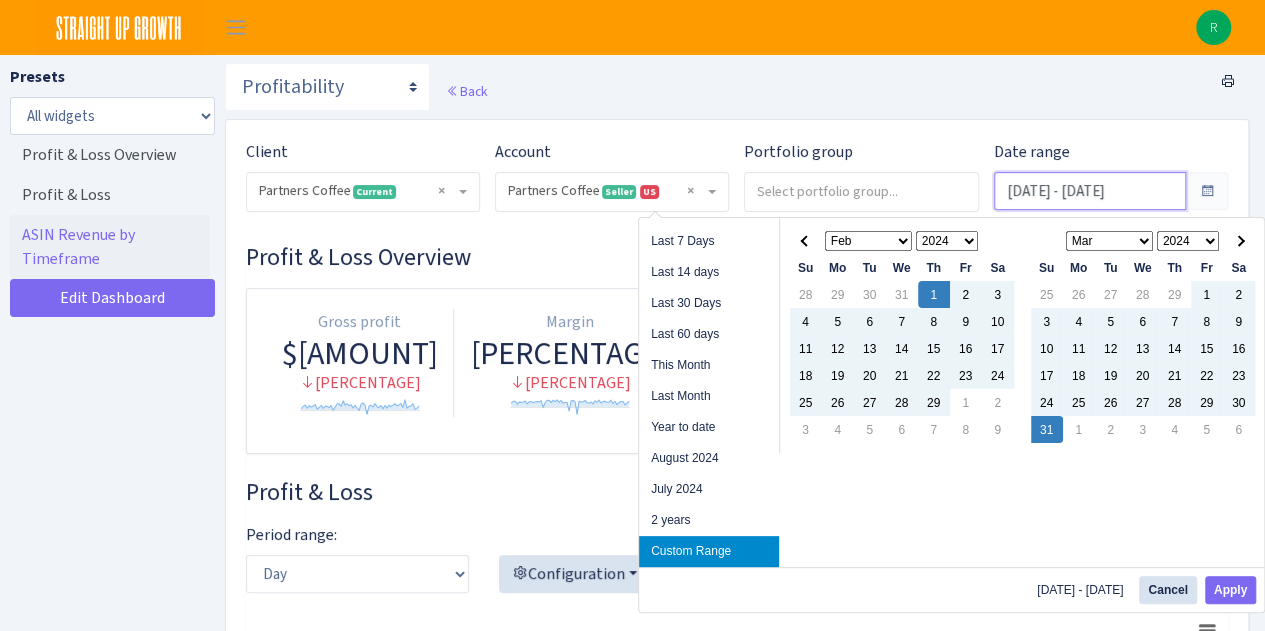 click on "[DATE] - [DATE]" at bounding box center (1090, 191) 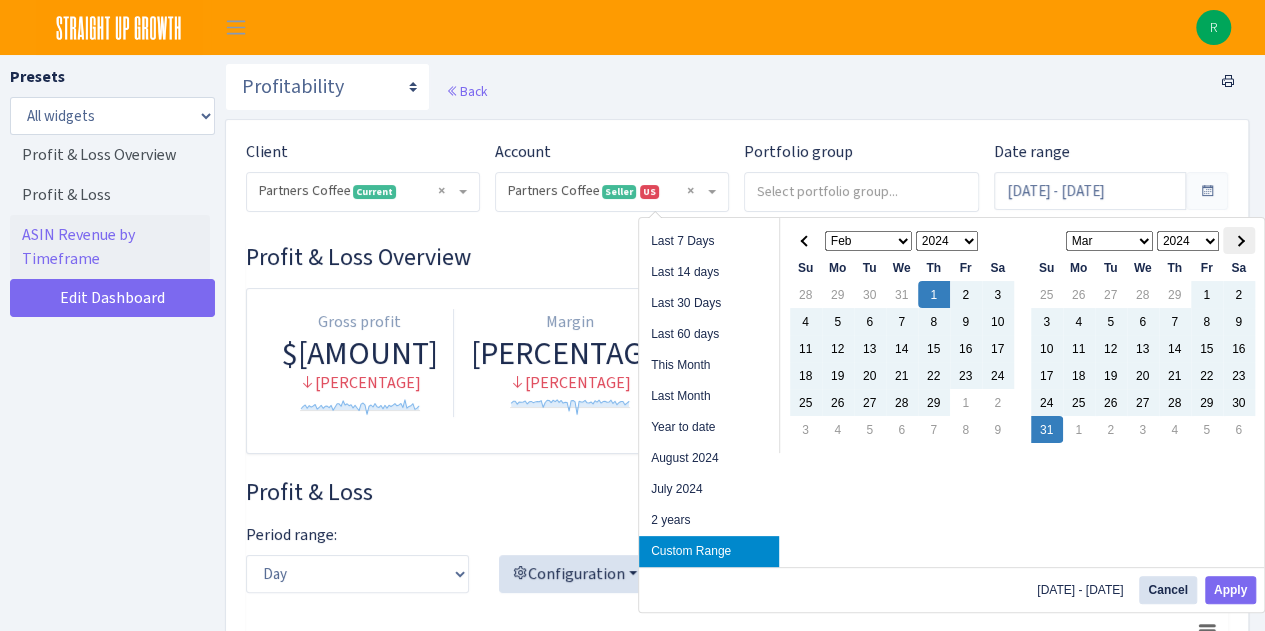 click at bounding box center (1238, 240) 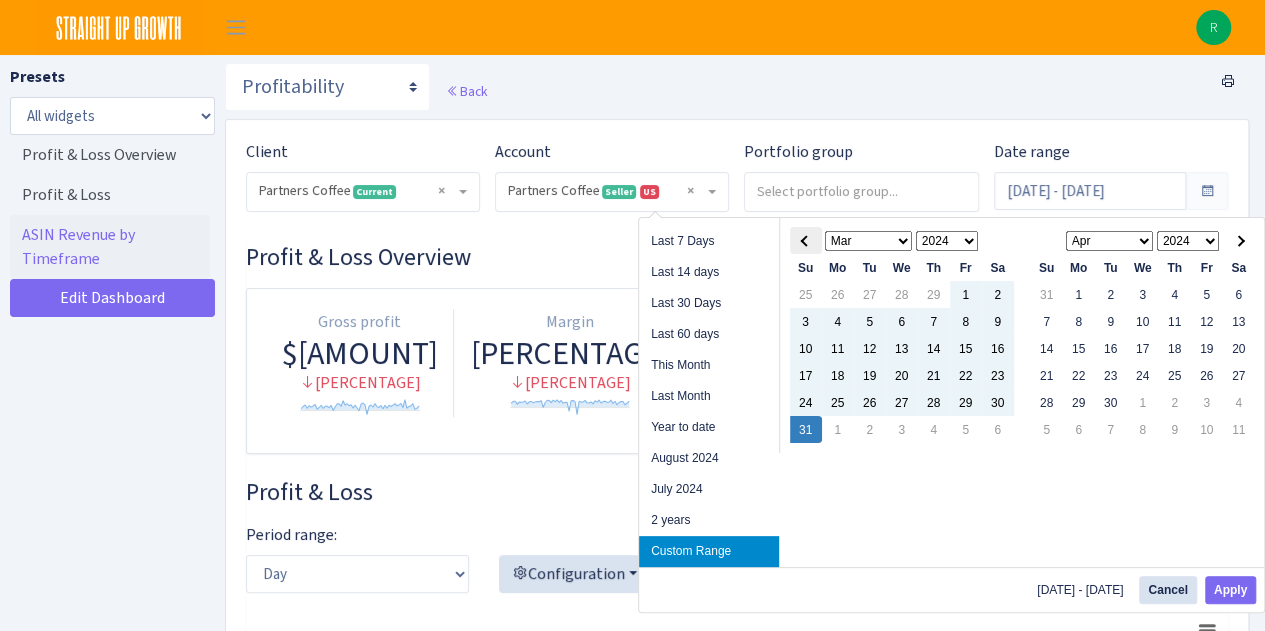 click at bounding box center [806, 240] 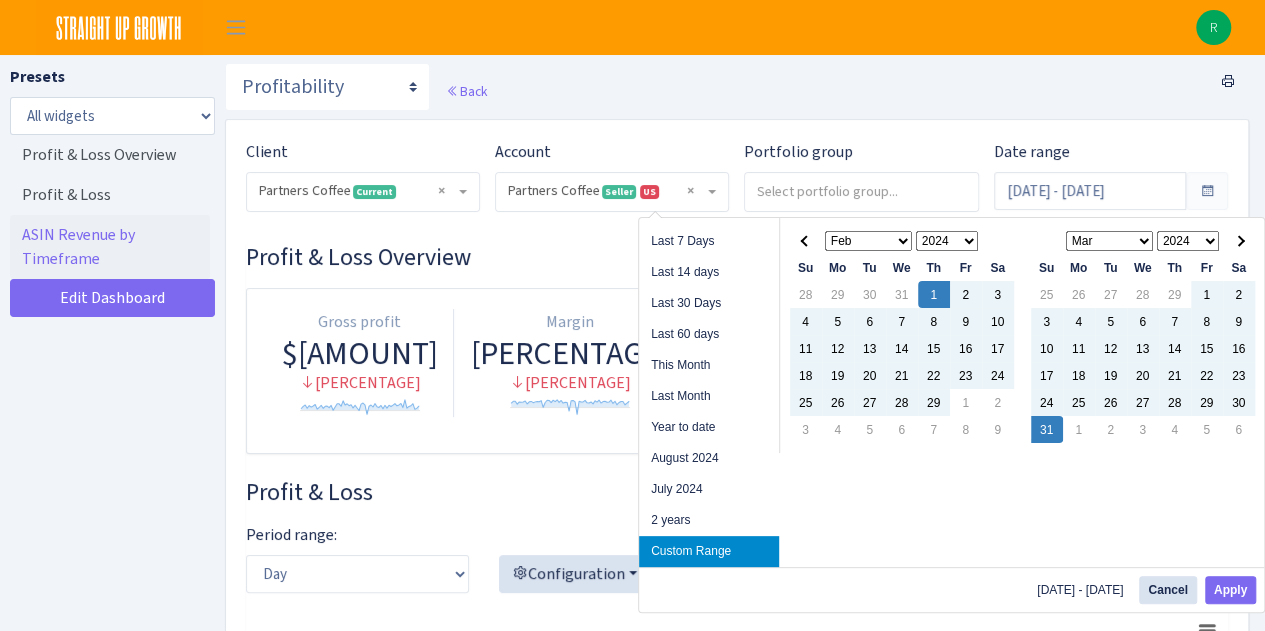 click at bounding box center (806, 240) 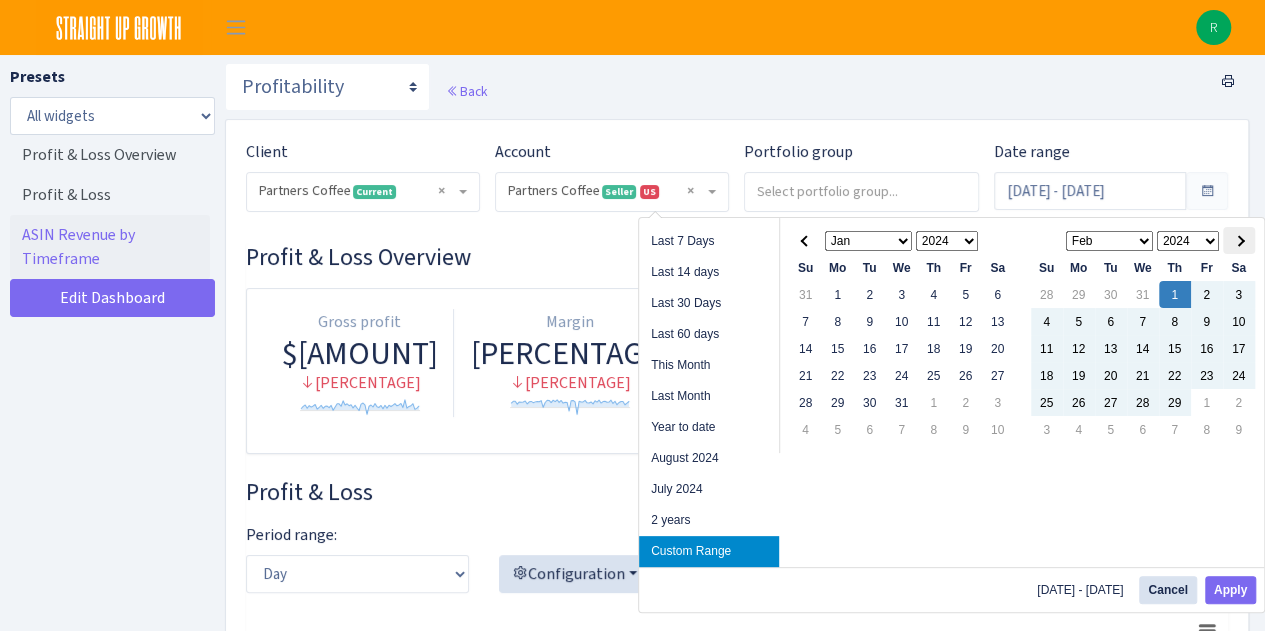 click at bounding box center [1239, 240] 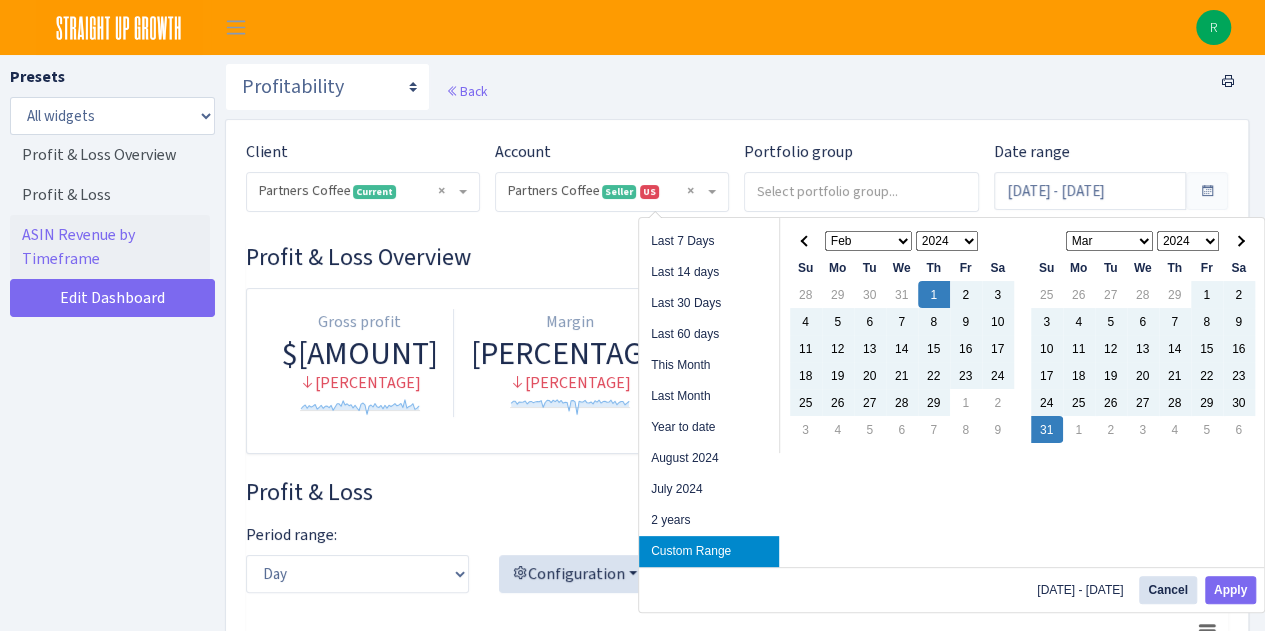 click at bounding box center (1239, 240) 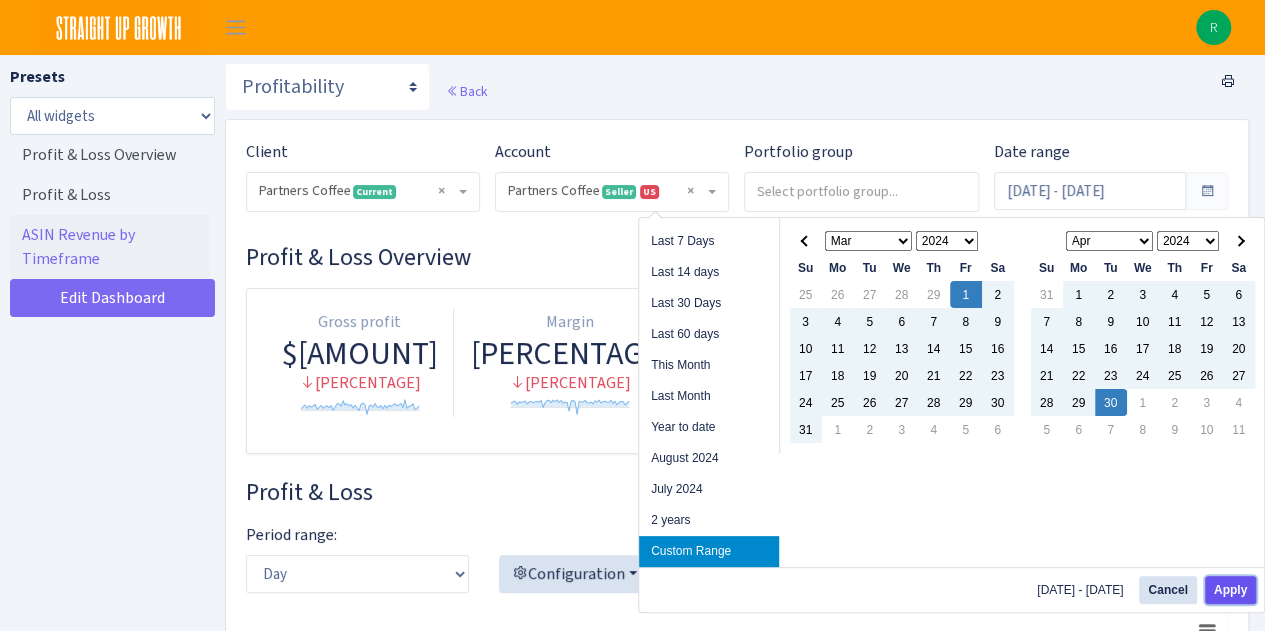 click on "Apply" at bounding box center (1230, 590) 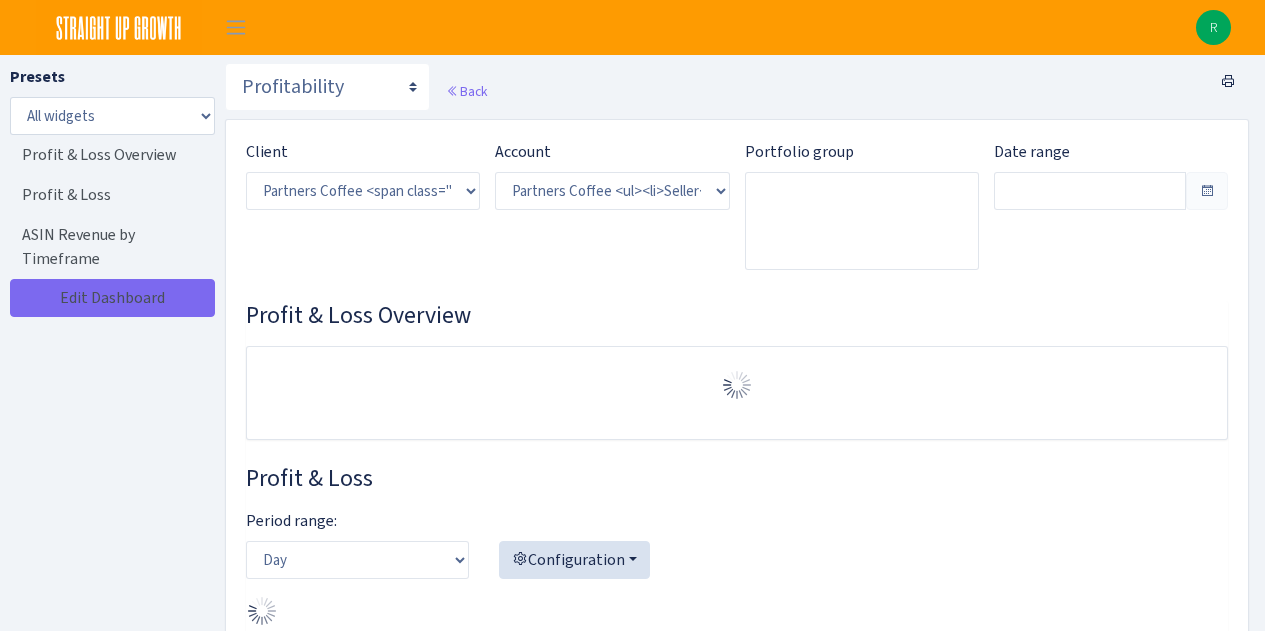 select on "2242985598963294" 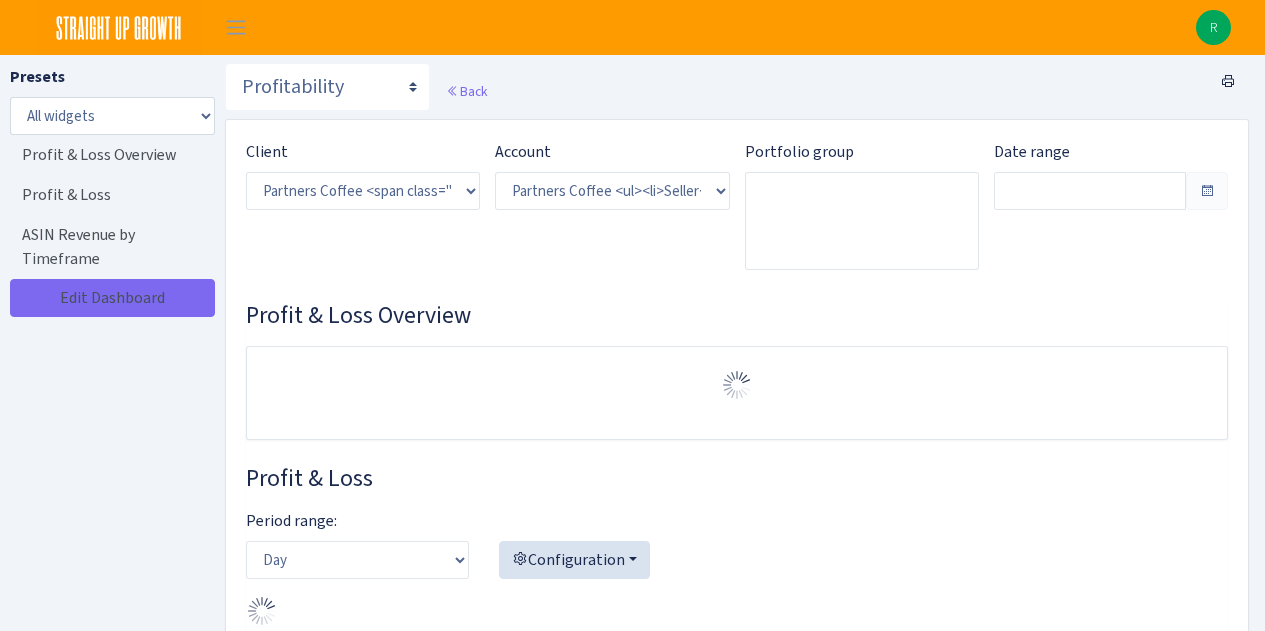 scroll, scrollTop: 0, scrollLeft: 0, axis: both 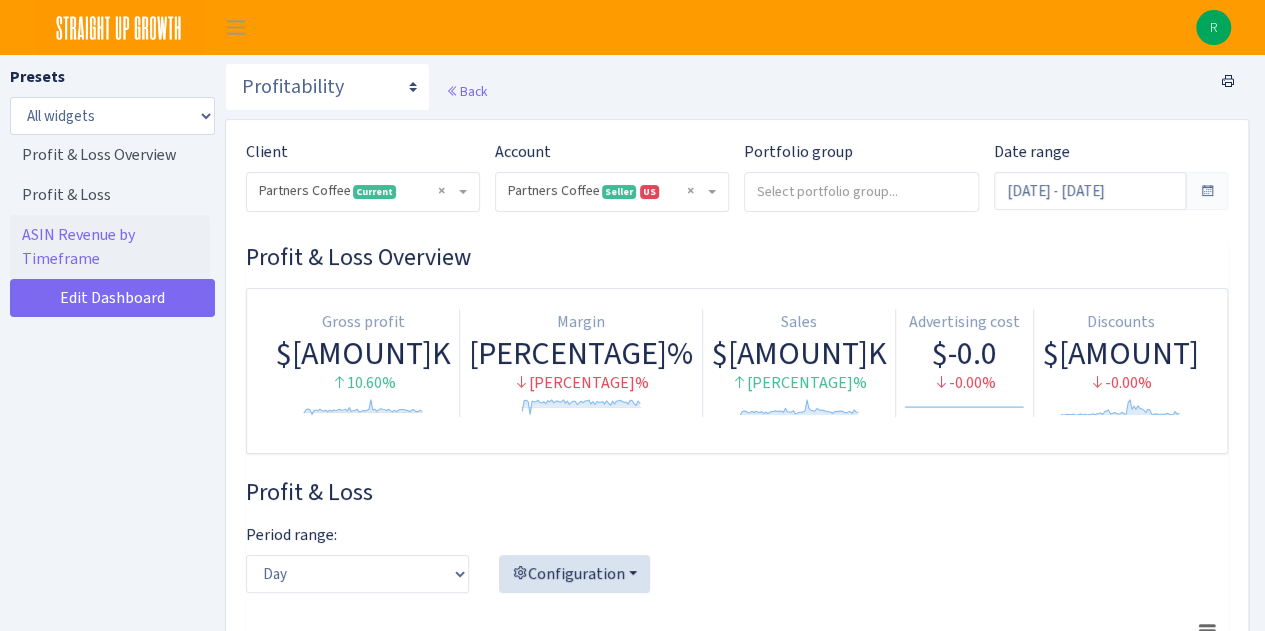 click at bounding box center (1207, 191) 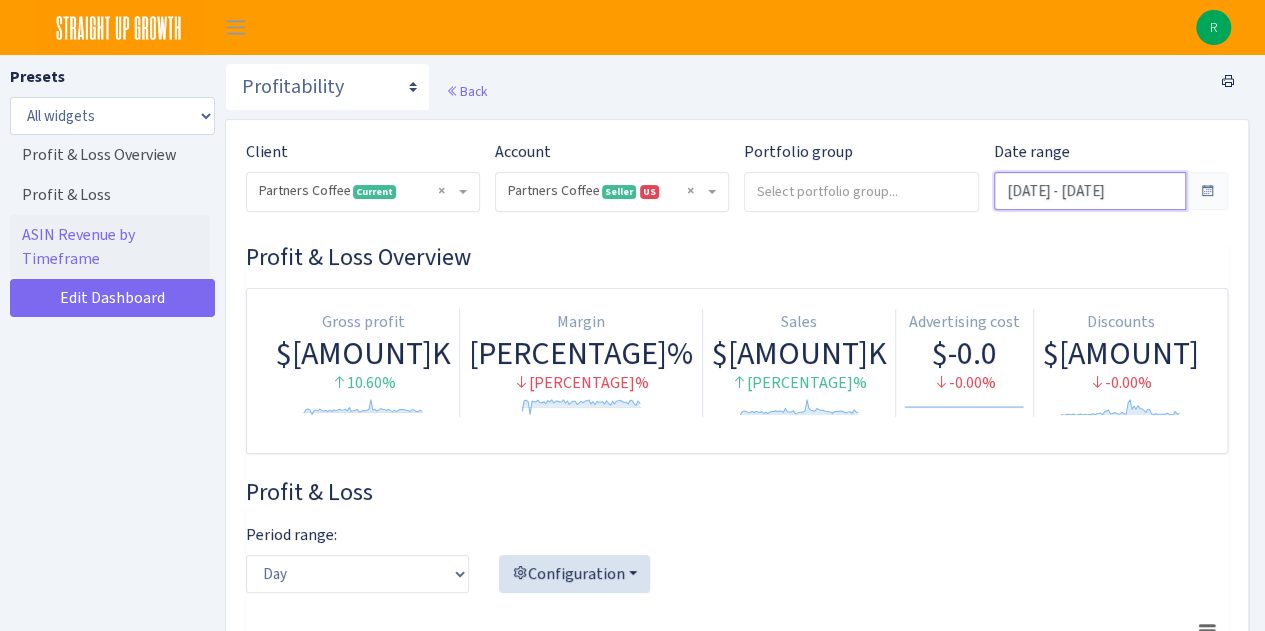 click on "[DATE] - [DATE]" at bounding box center [1090, 191] 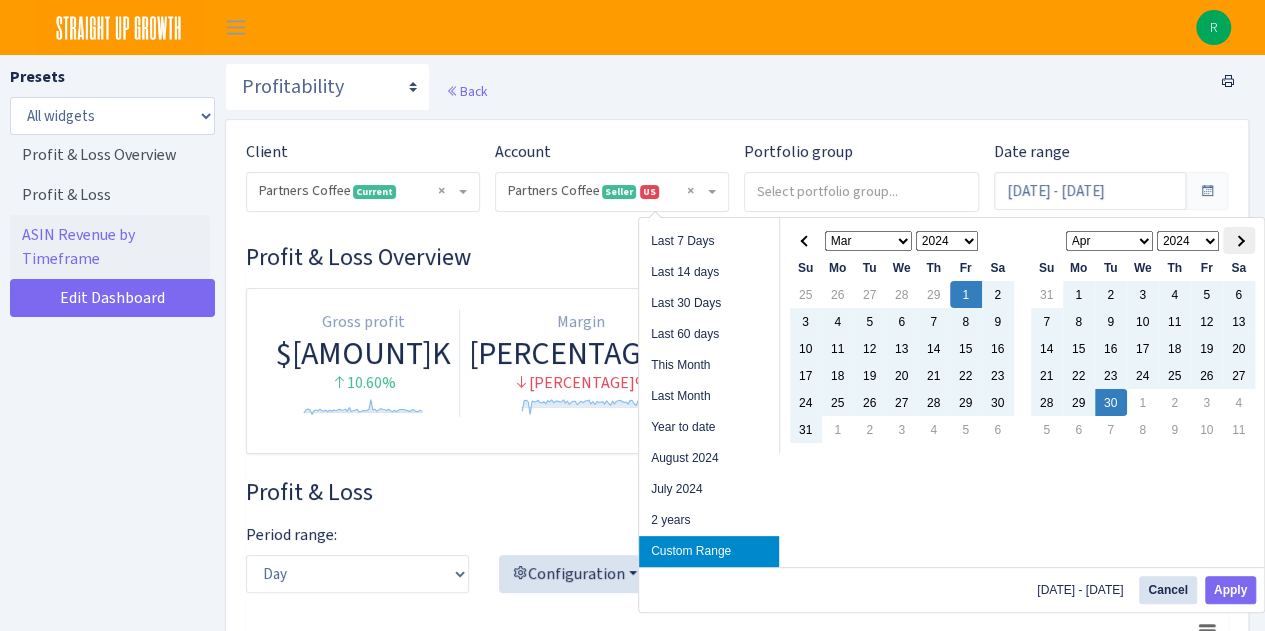 click at bounding box center [1238, 240] 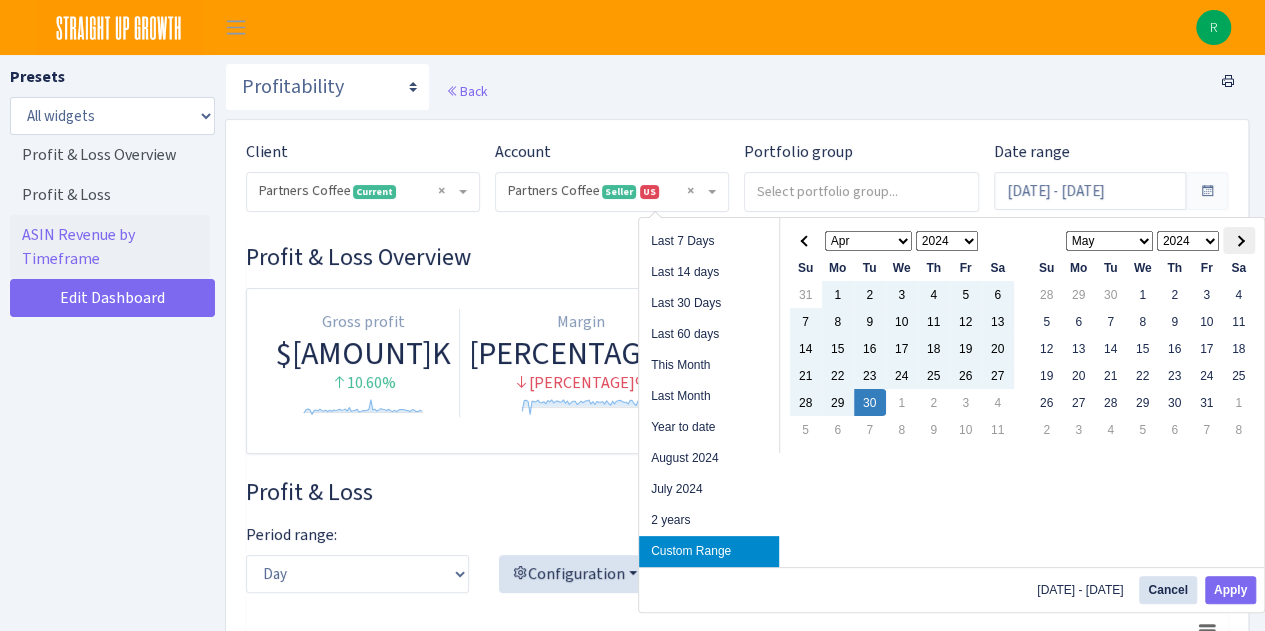 click at bounding box center [1238, 240] 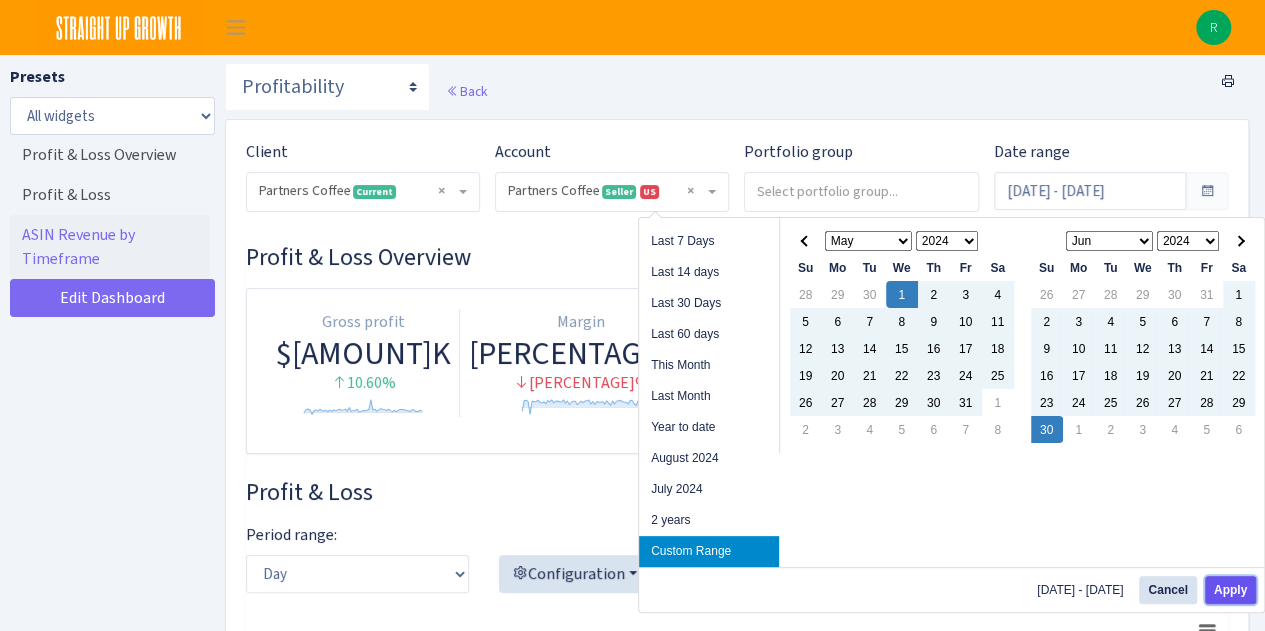 click on "Apply" at bounding box center (1230, 590) 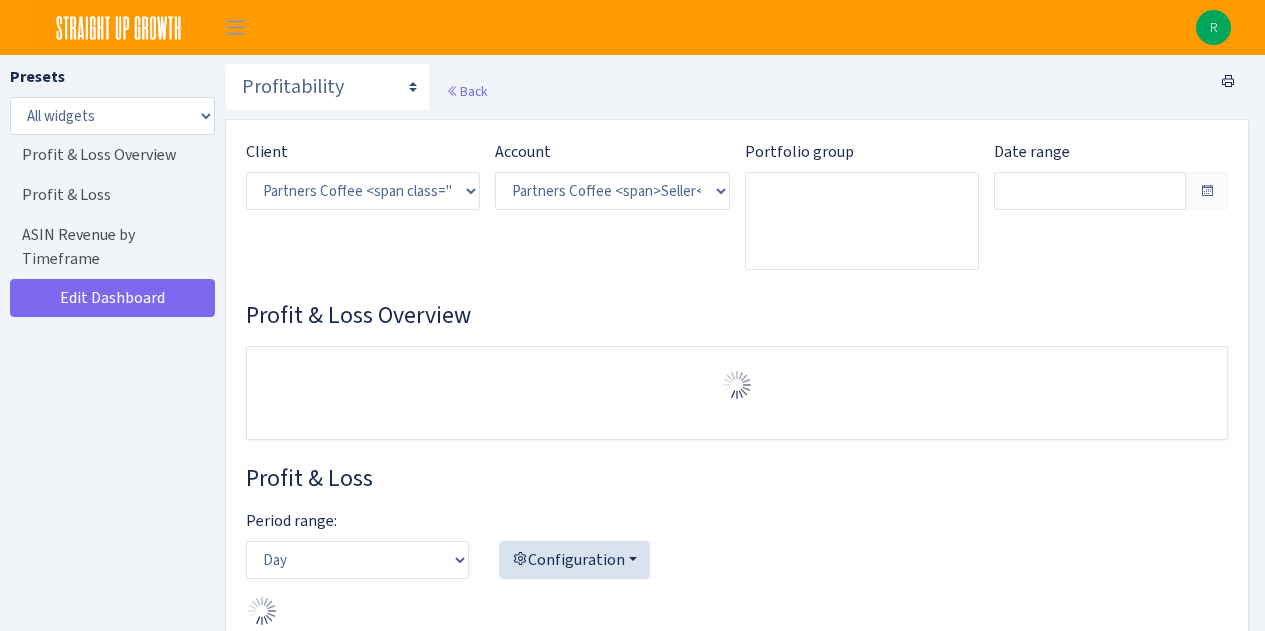 select on "2242985598963294" 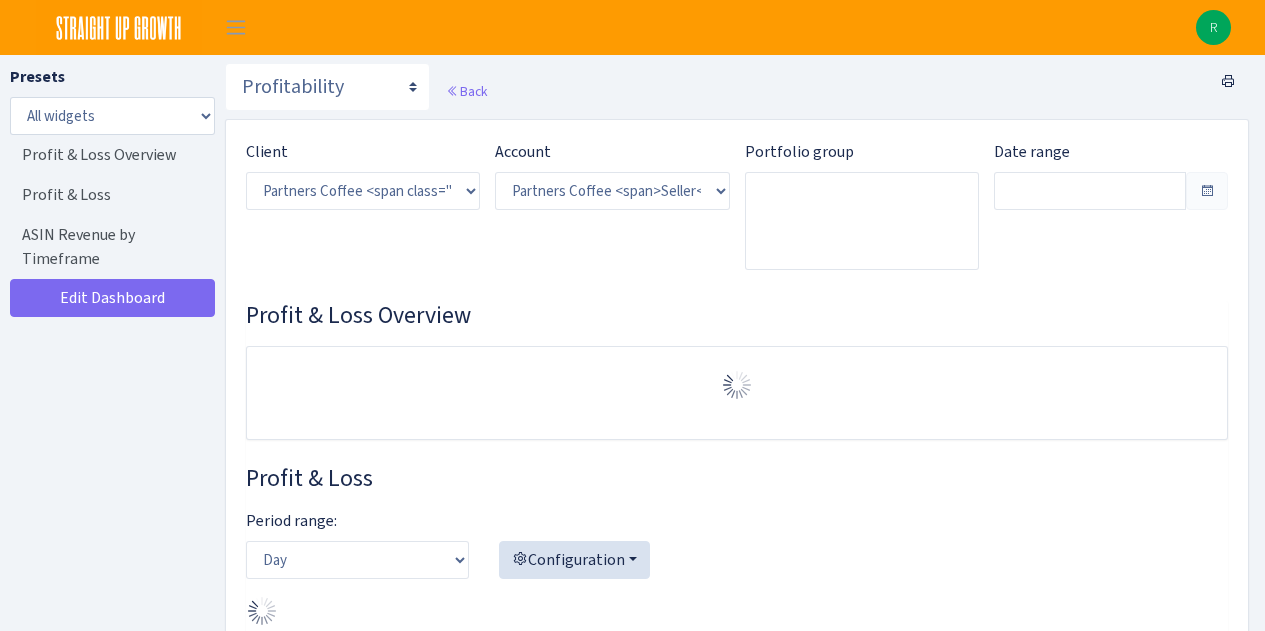scroll, scrollTop: 0, scrollLeft: 0, axis: both 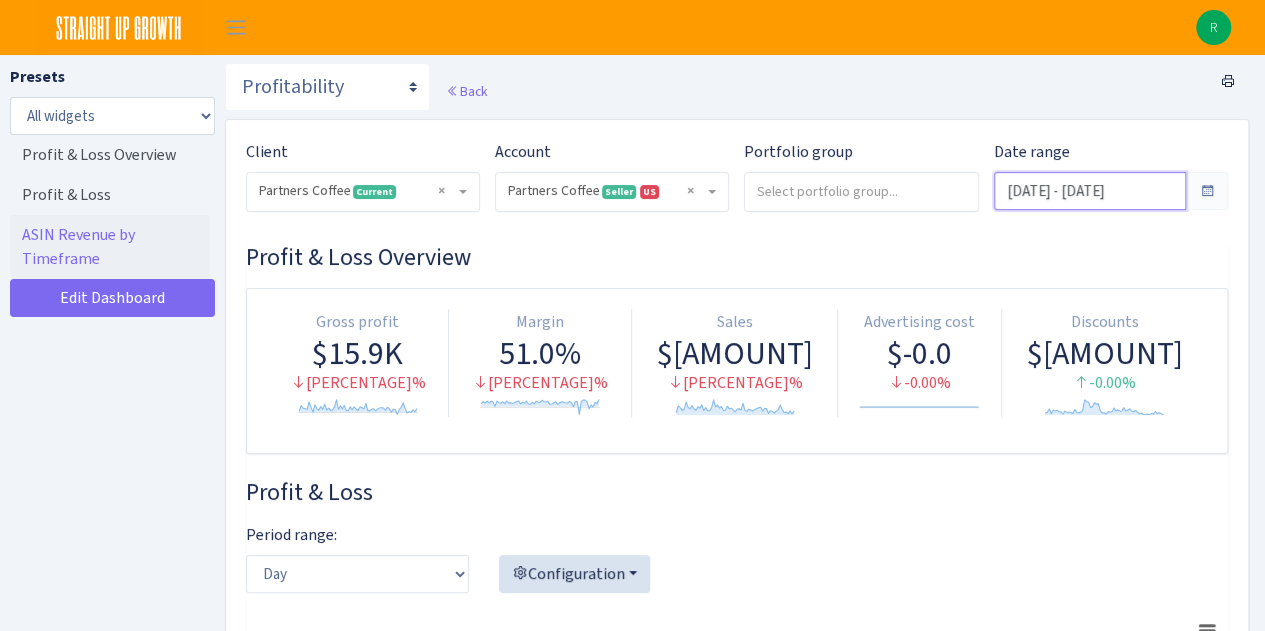 click on "[DATE] - [DATE]" at bounding box center (1090, 191) 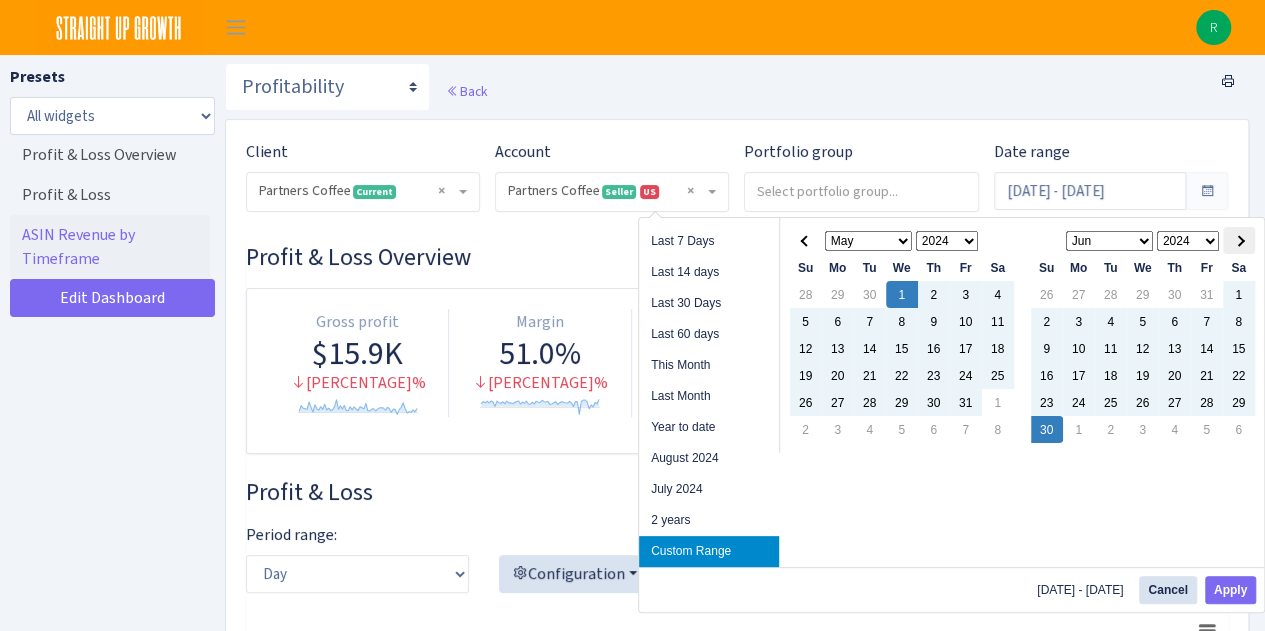 click at bounding box center [1238, 240] 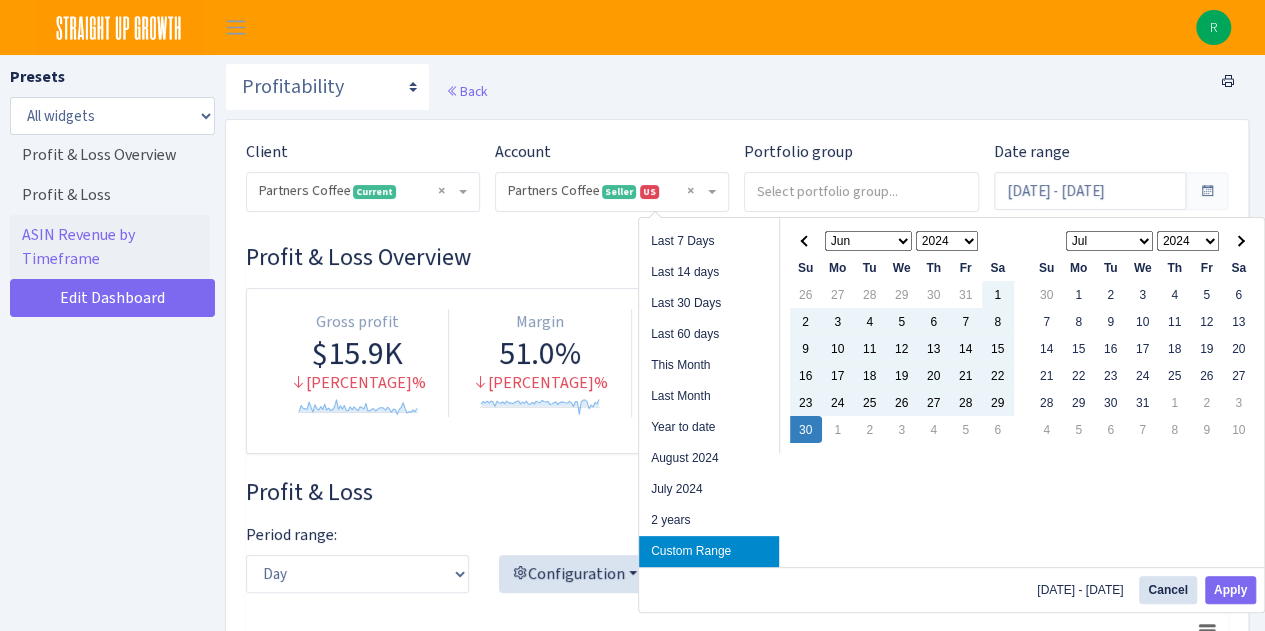 click at bounding box center [1238, 240] 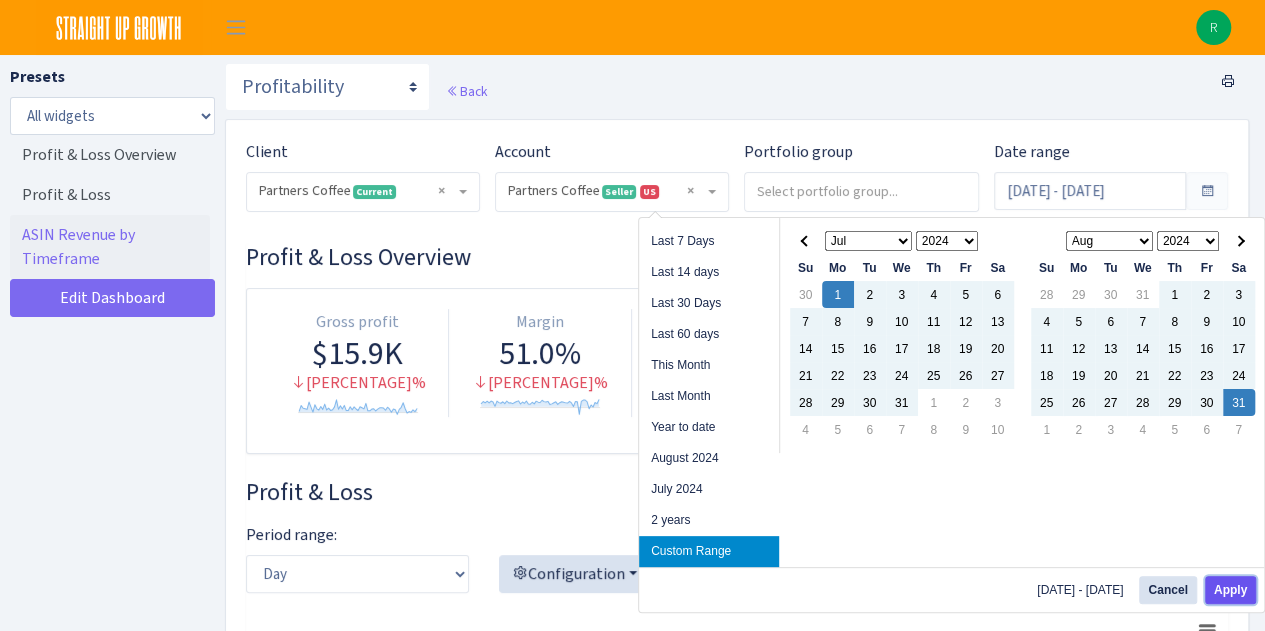 click on "Apply" at bounding box center (1230, 590) 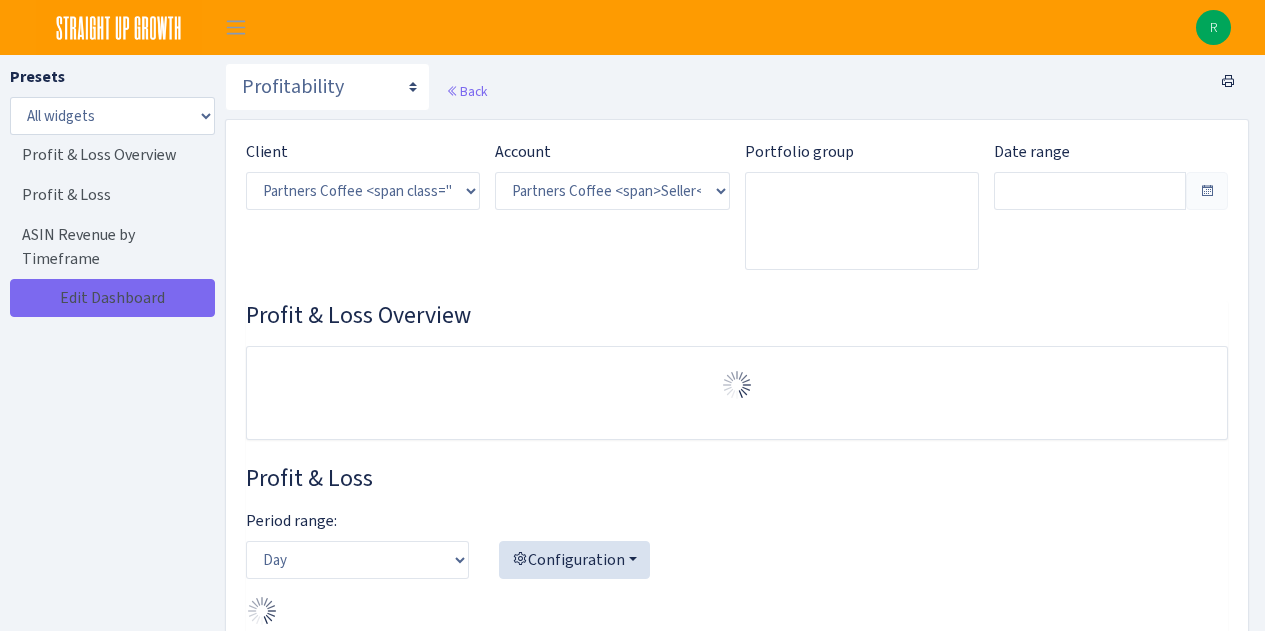 select on "2242985598963294" 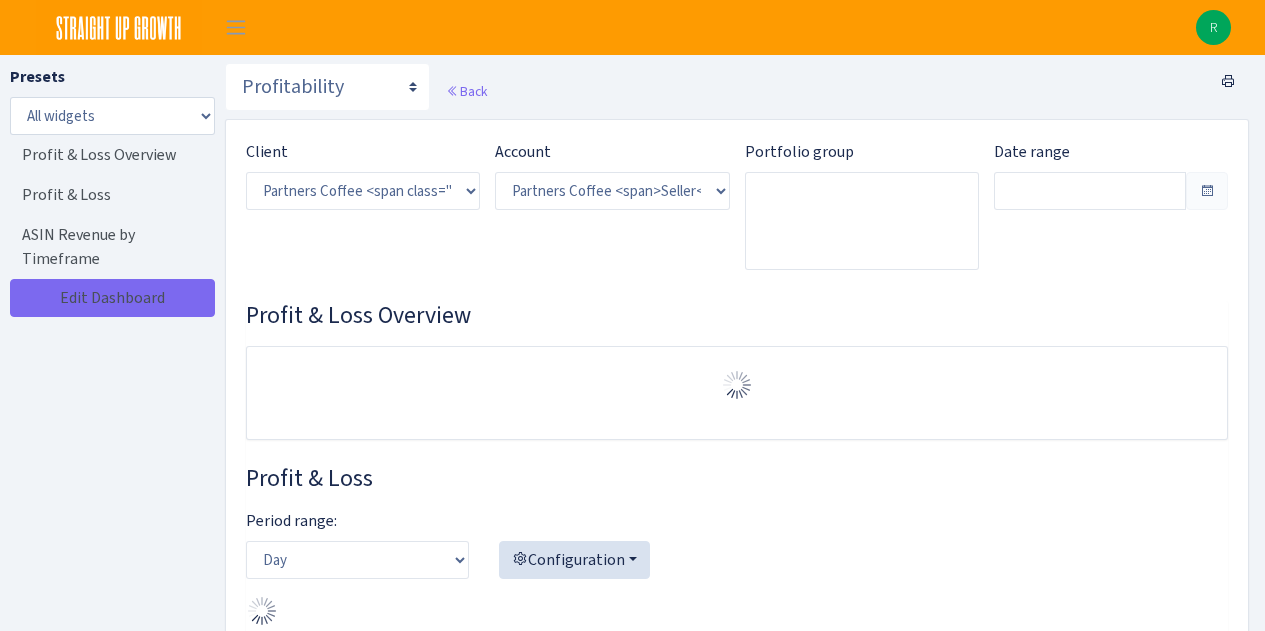 scroll, scrollTop: 0, scrollLeft: 0, axis: both 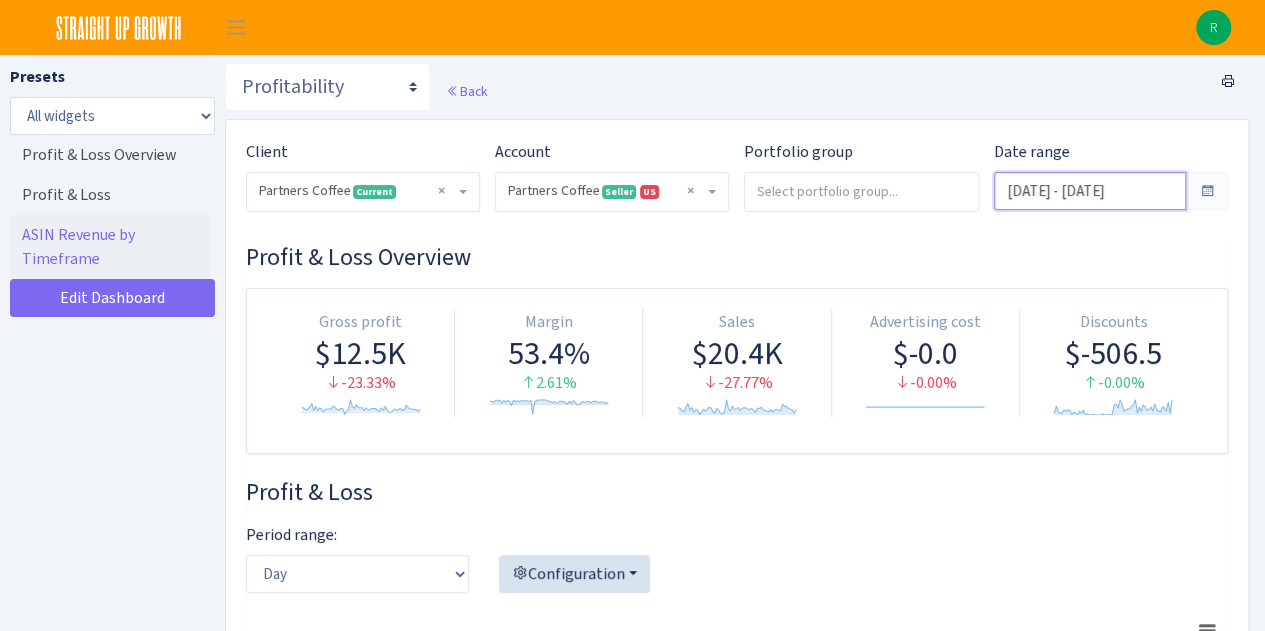 click on "[DATE] - [DATE]" at bounding box center (1090, 191) 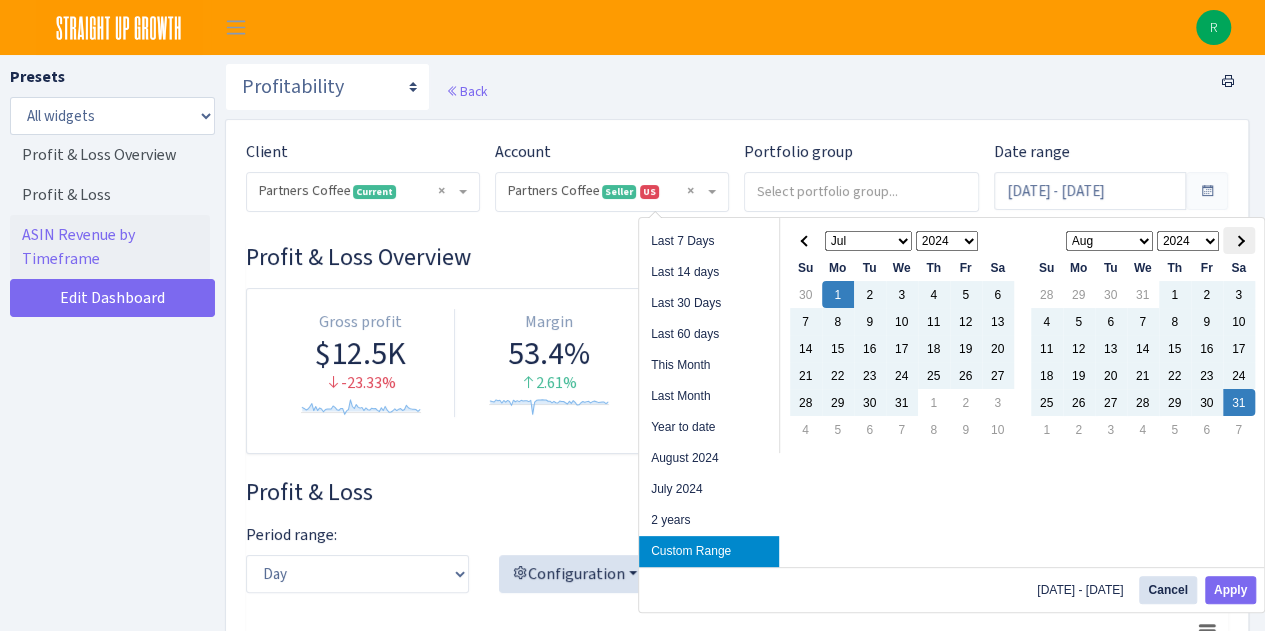 click at bounding box center (1238, 240) 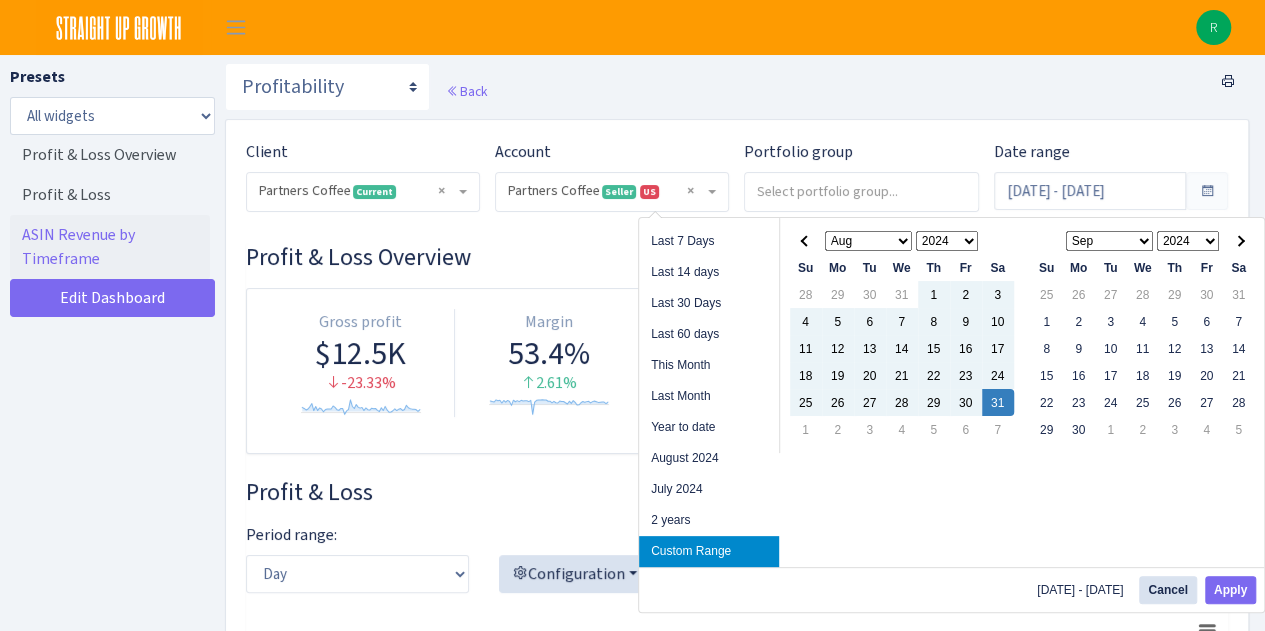 click at bounding box center (1238, 240) 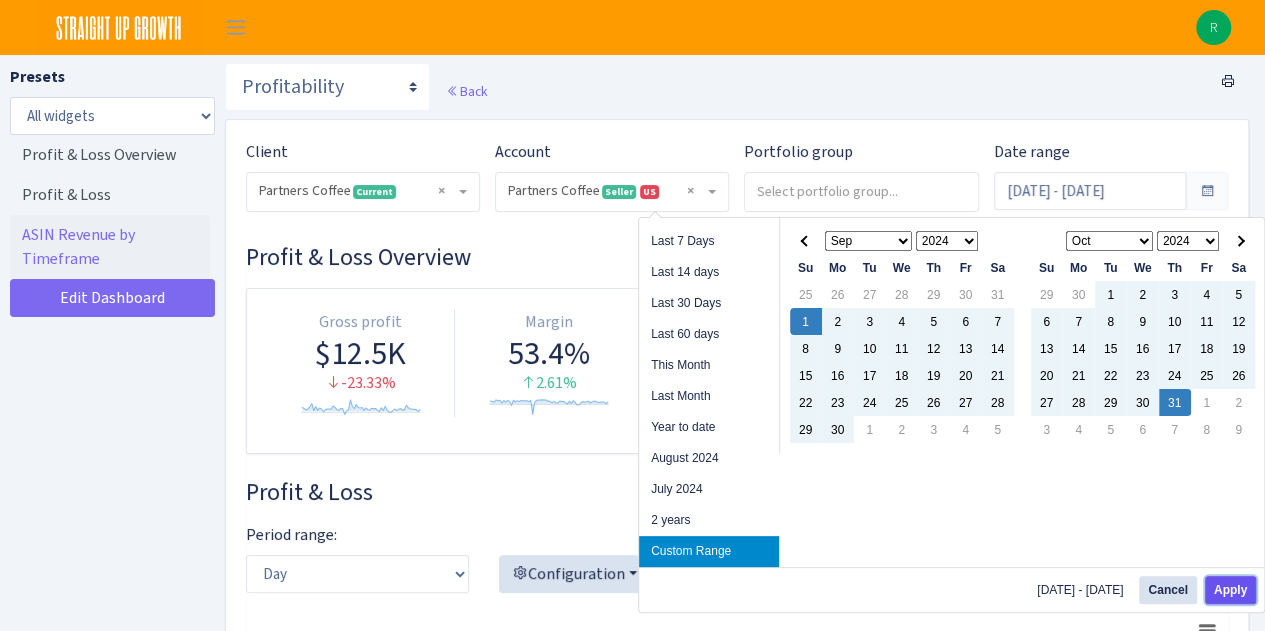 click on "Apply" at bounding box center [1230, 590] 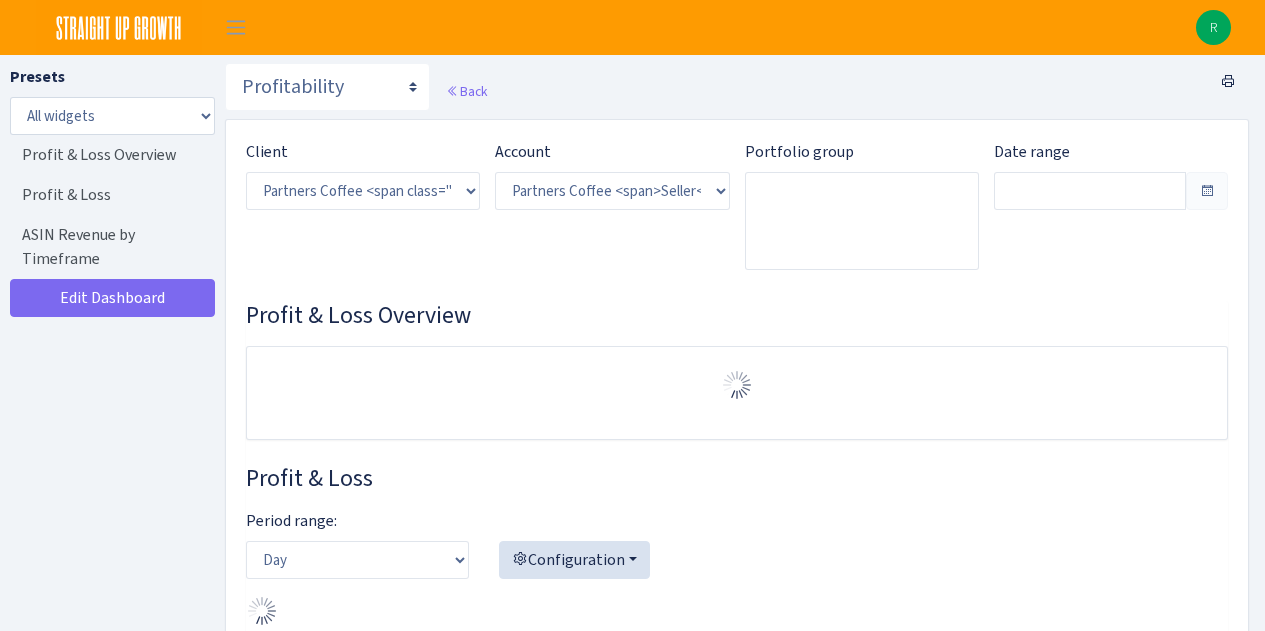 select on "2242985598963294" 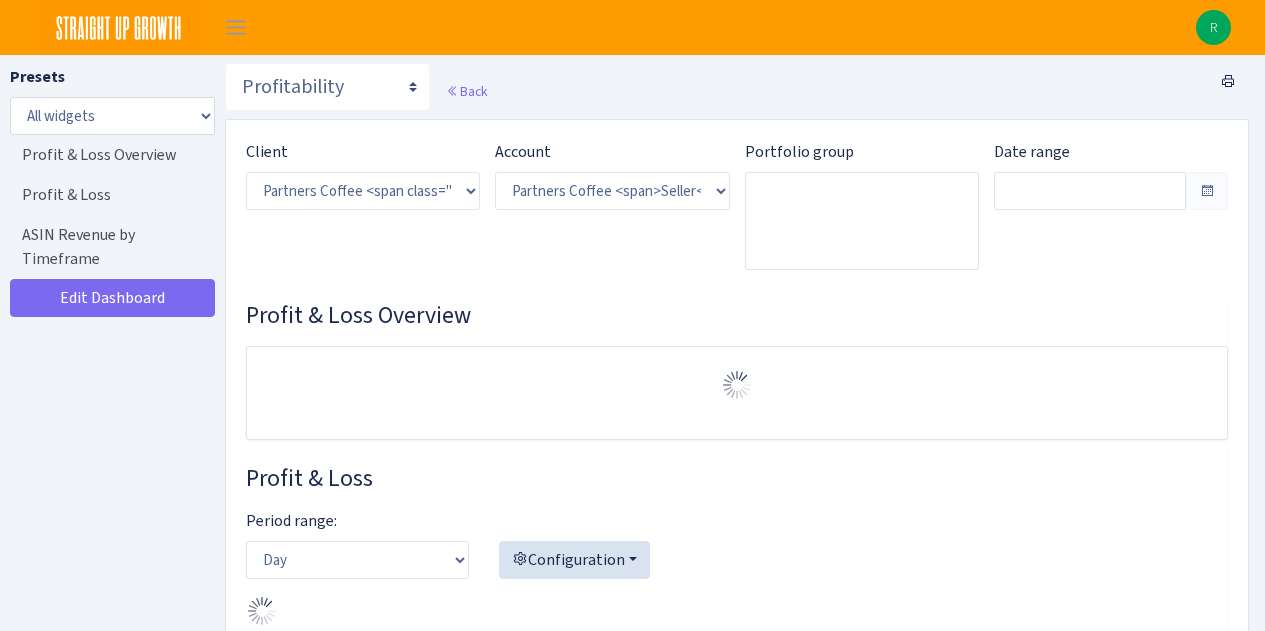 scroll, scrollTop: 0, scrollLeft: 0, axis: both 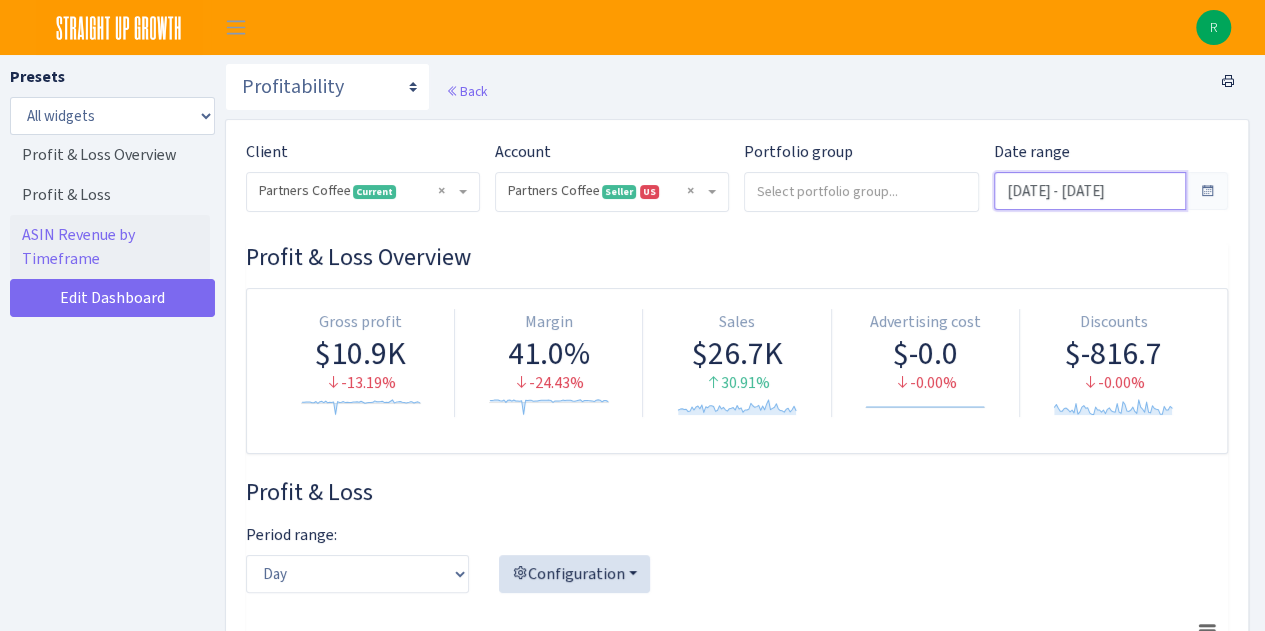 click on "[DATE] - [DATE]" at bounding box center (1090, 191) 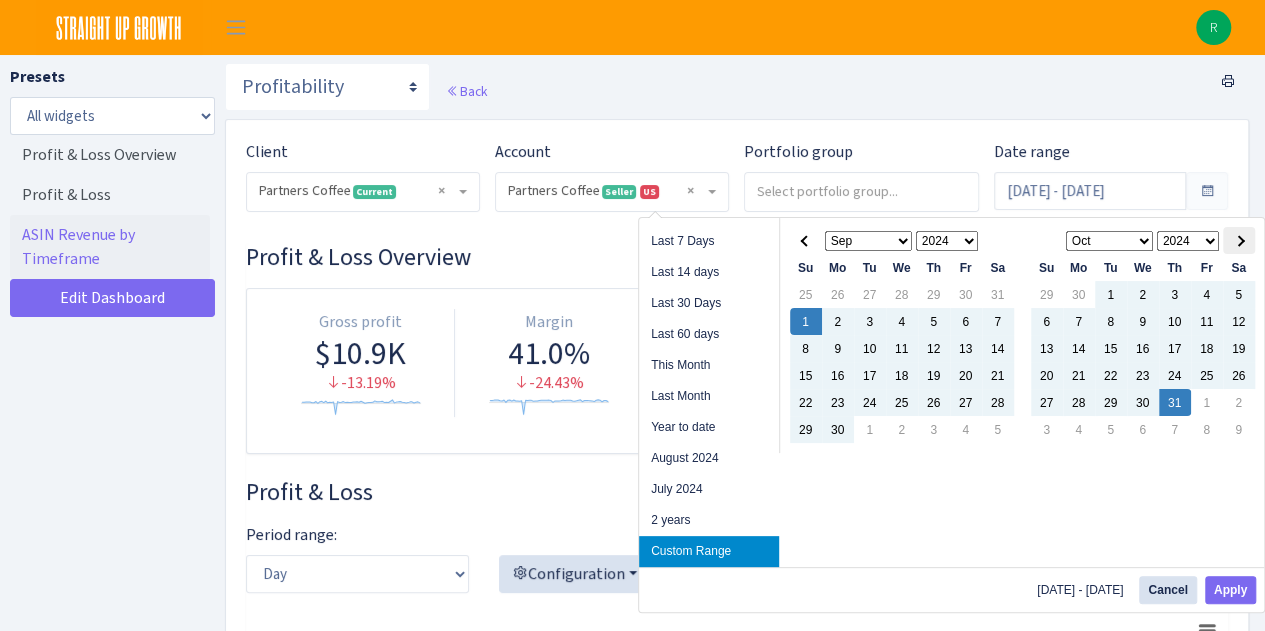 click at bounding box center [1238, 240] 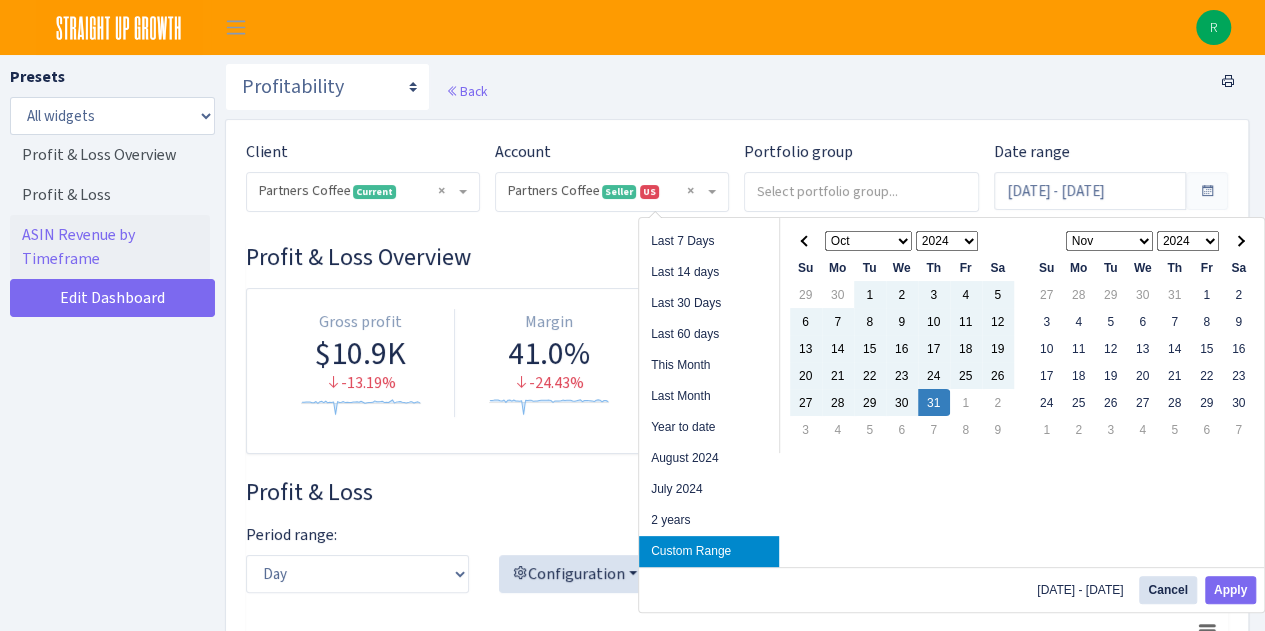 click at bounding box center (1238, 240) 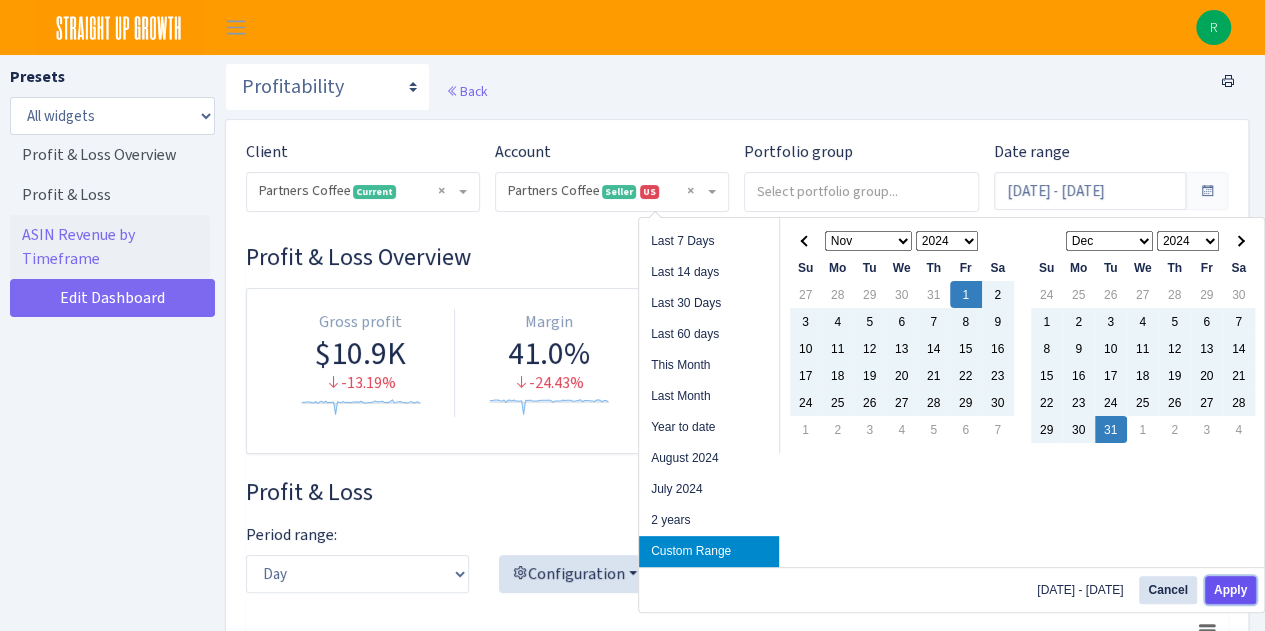 click on "Apply" at bounding box center (1230, 590) 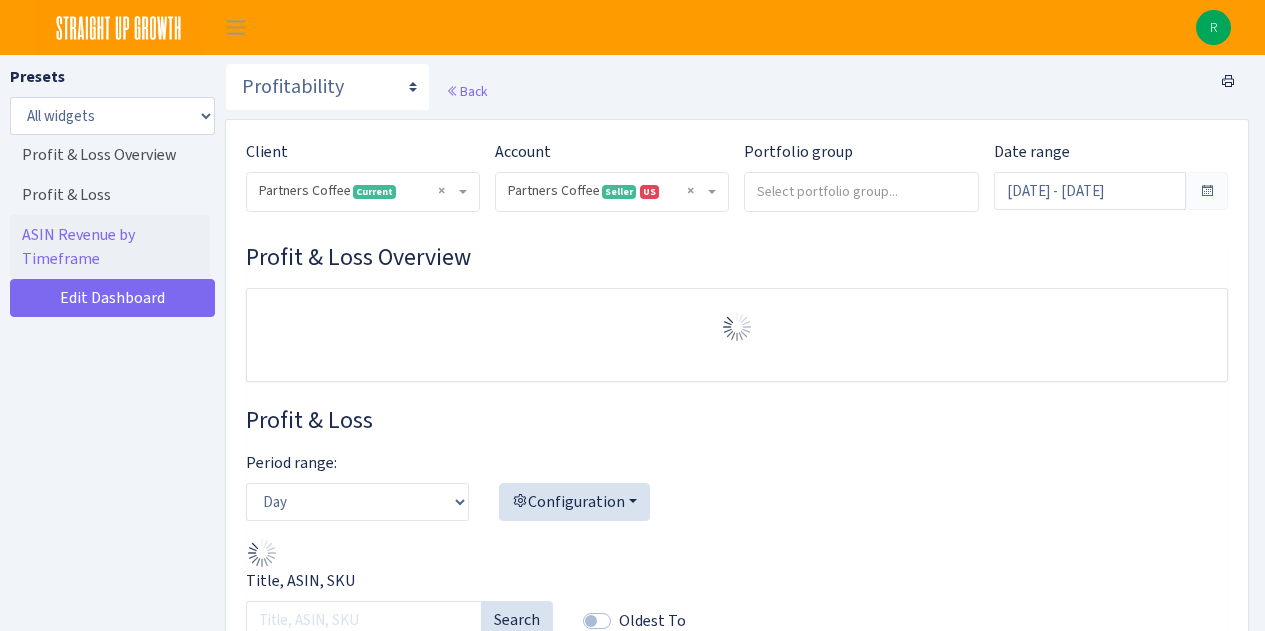 select on "2242985598963294" 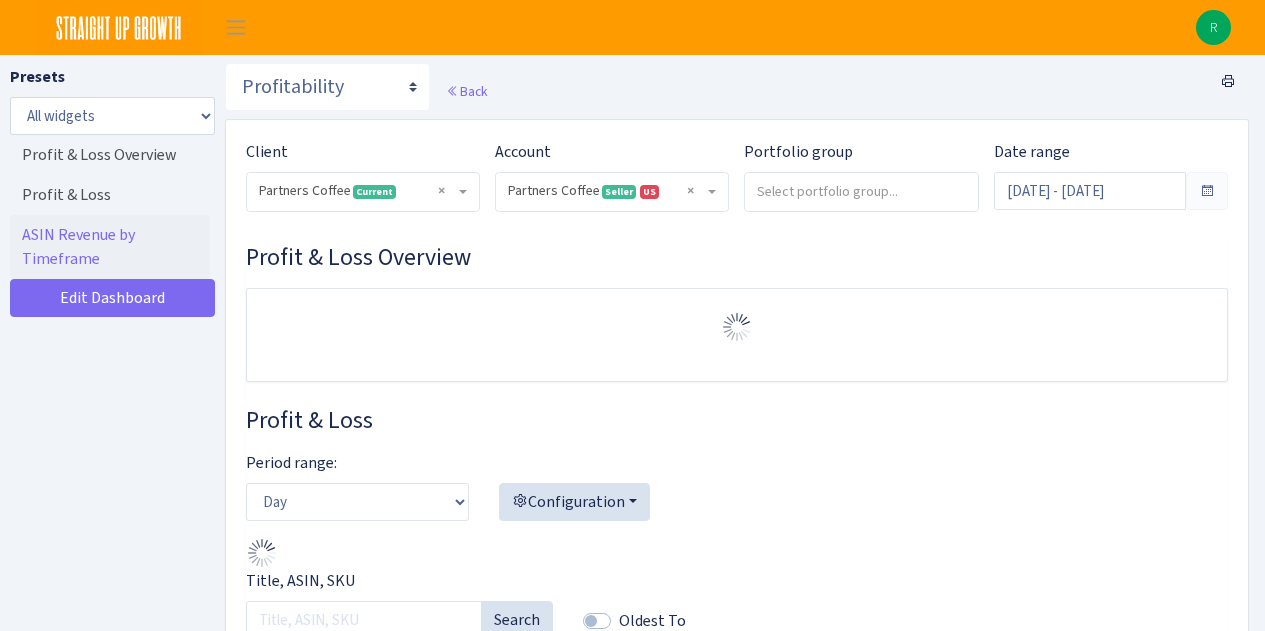 scroll, scrollTop: 0, scrollLeft: 0, axis: both 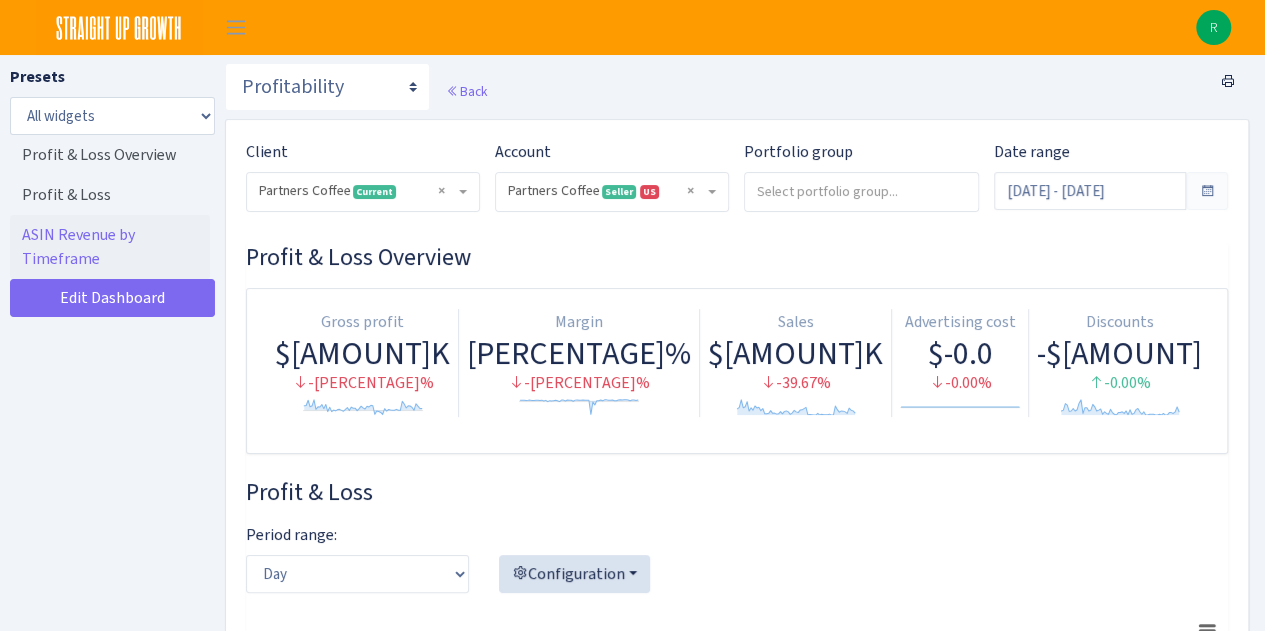 click at bounding box center [1207, 191] 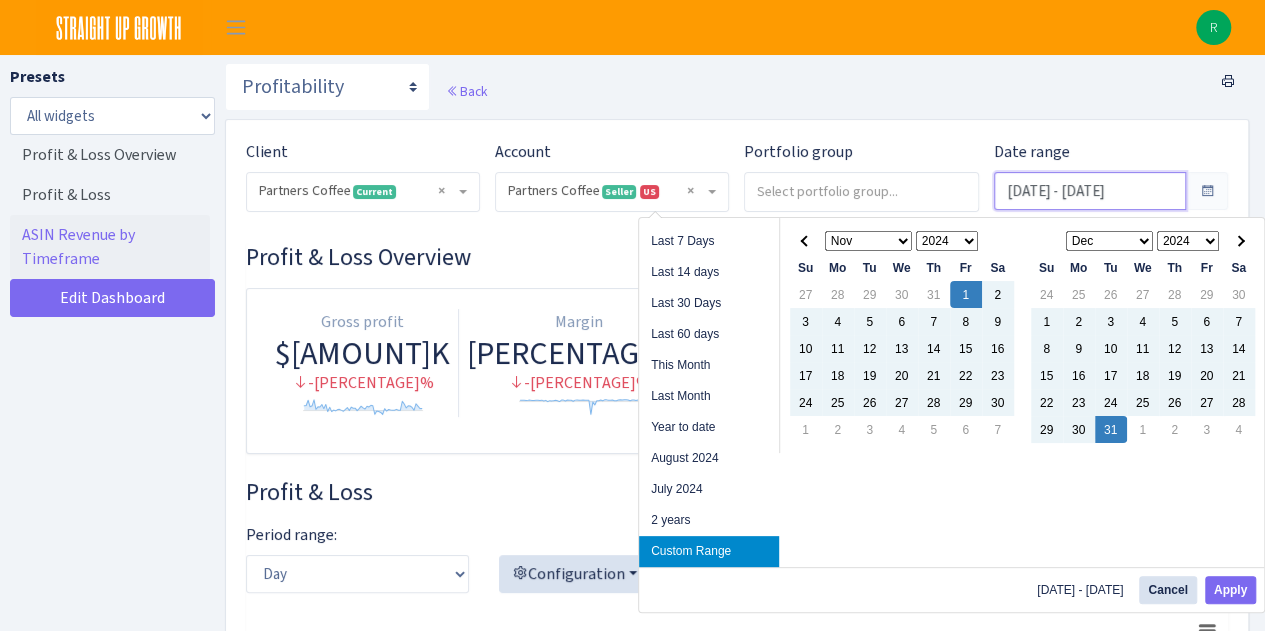 click on "Nov 1, 2024 - Dec 31, 2024" at bounding box center (1090, 191) 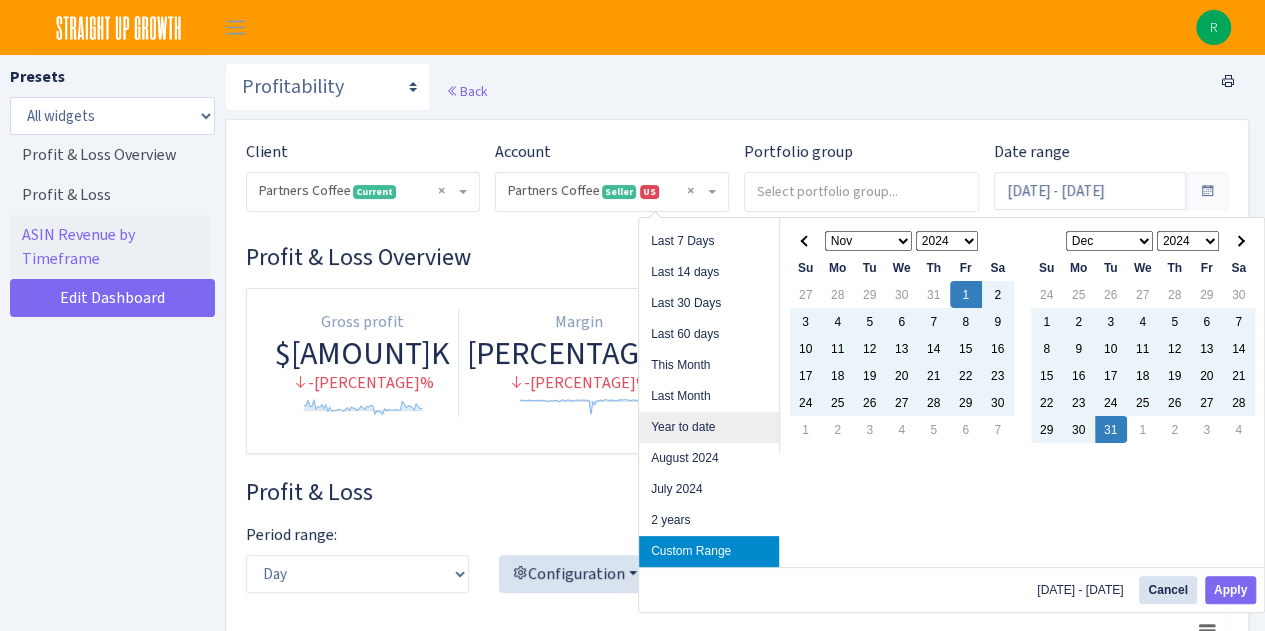 click on "Year to date" at bounding box center (709, 427) 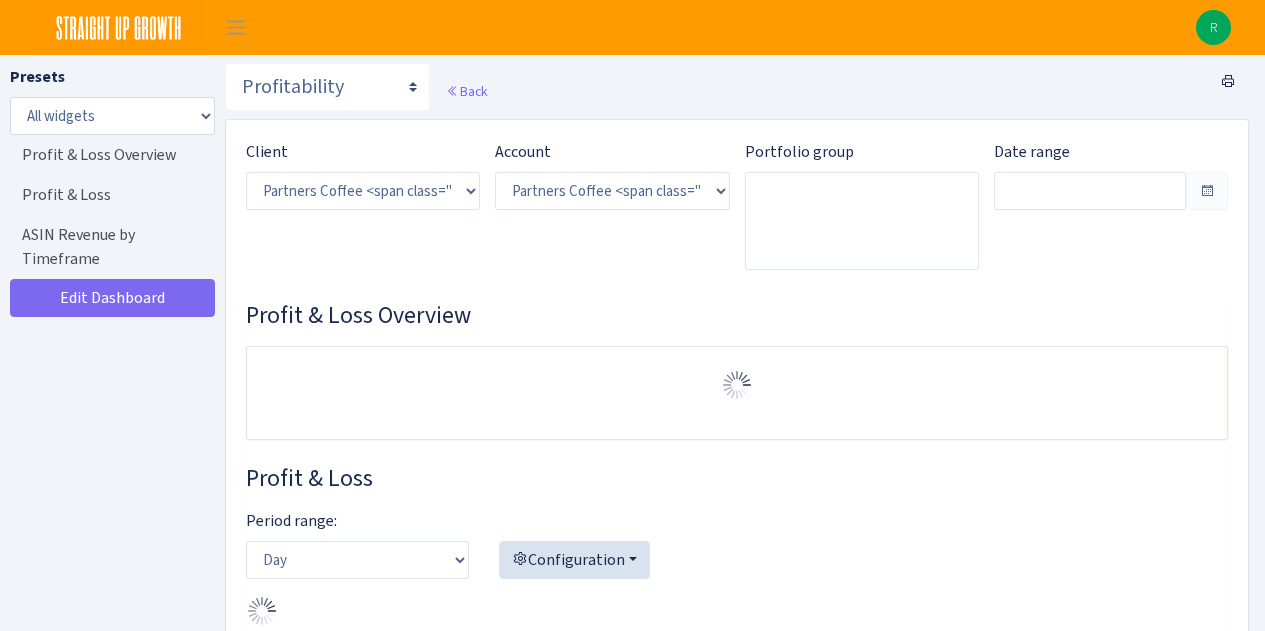 select on "2242985598963294" 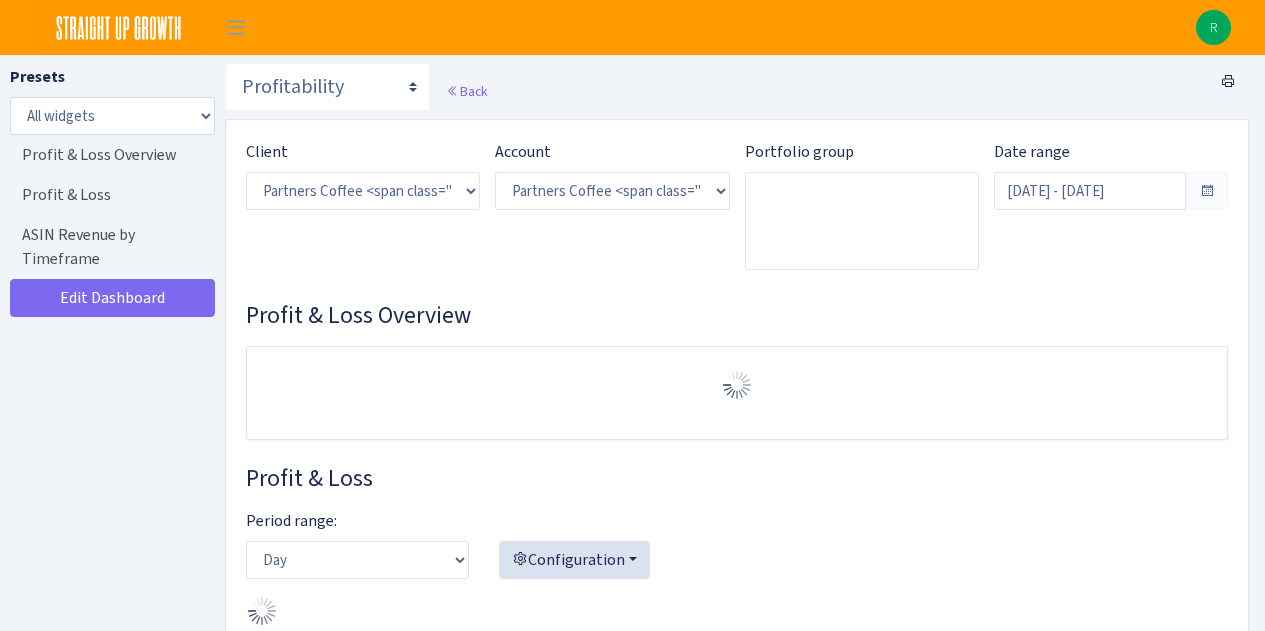 scroll, scrollTop: 0, scrollLeft: 0, axis: both 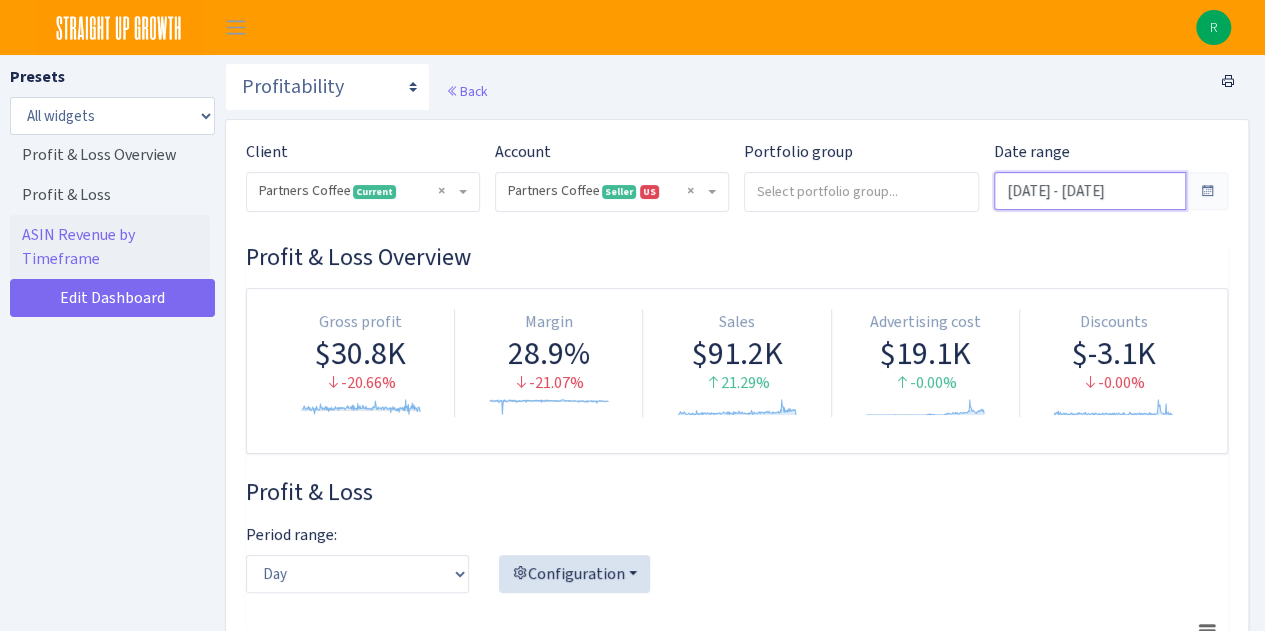 click on "Jan 1, 2025 - Aug 3, 2025" at bounding box center [1090, 191] 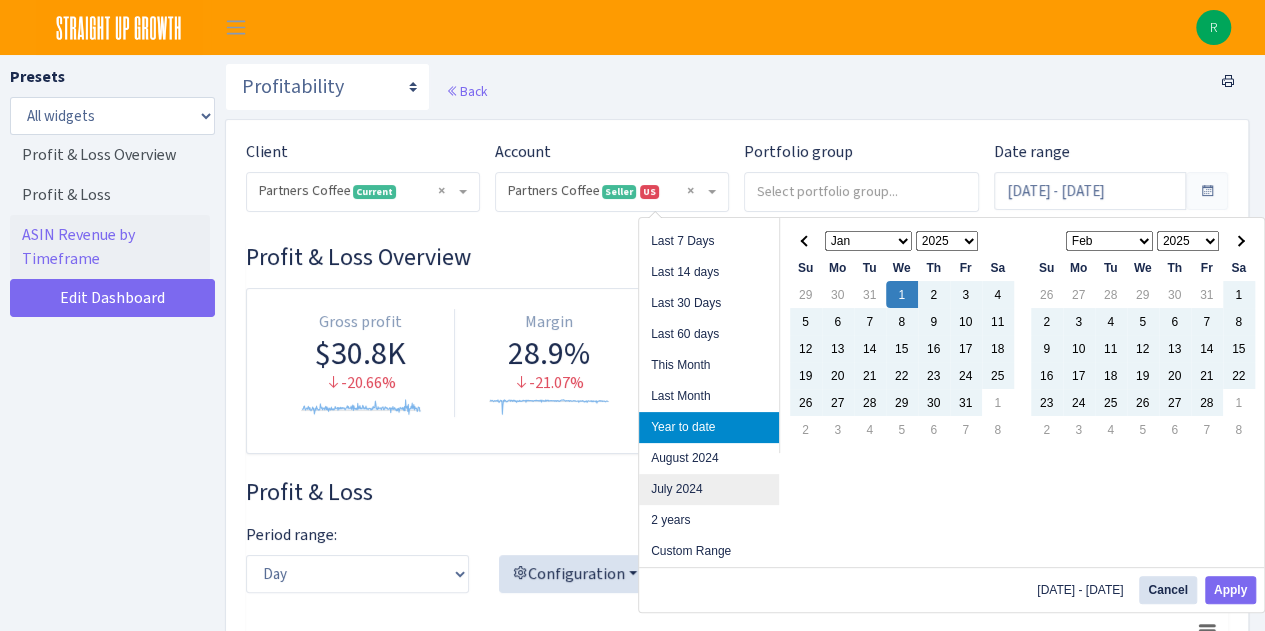 click on "July 2024" at bounding box center (709, 489) 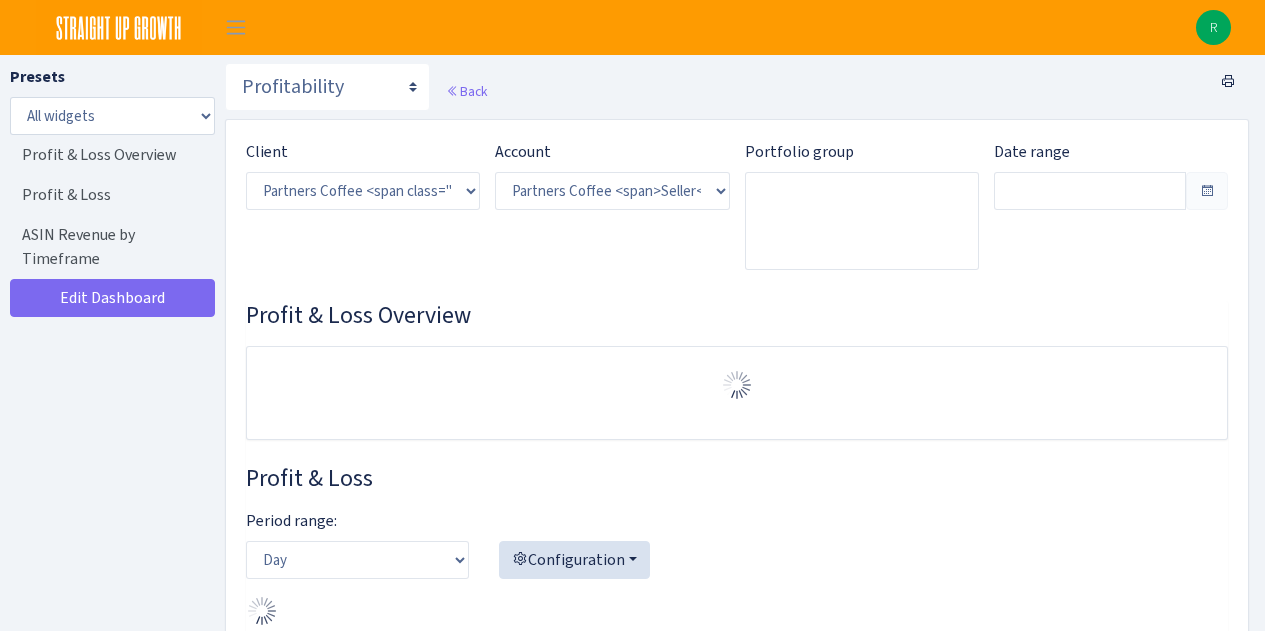 select on "2242985598963294" 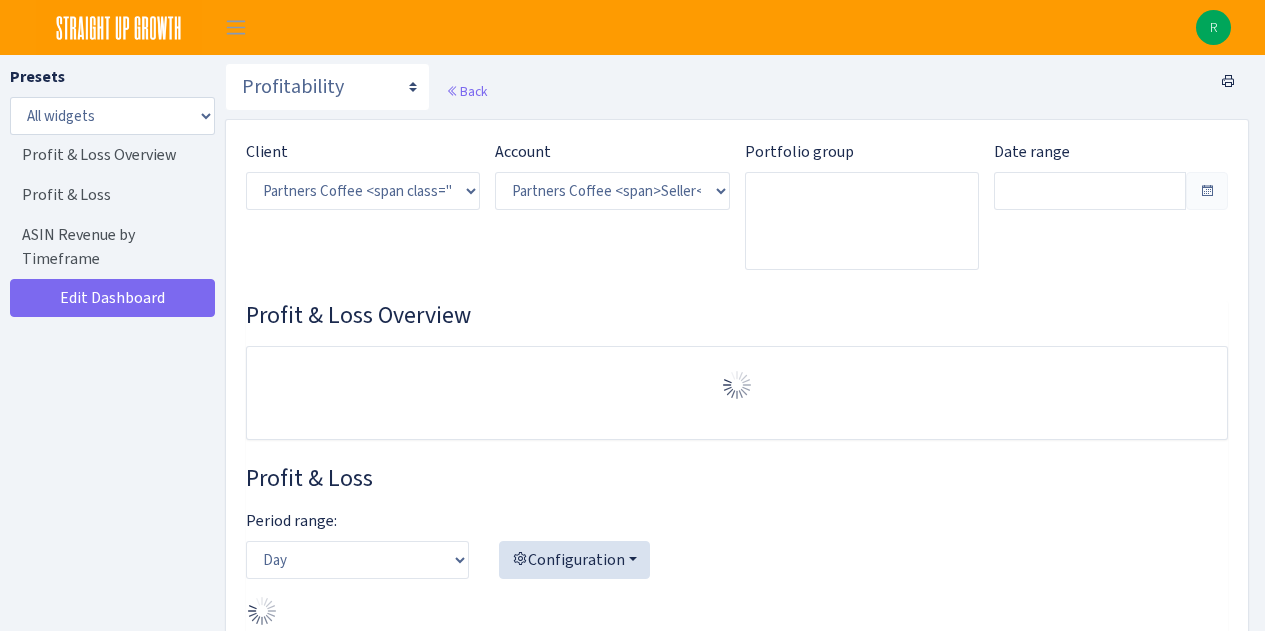scroll, scrollTop: 0, scrollLeft: 0, axis: both 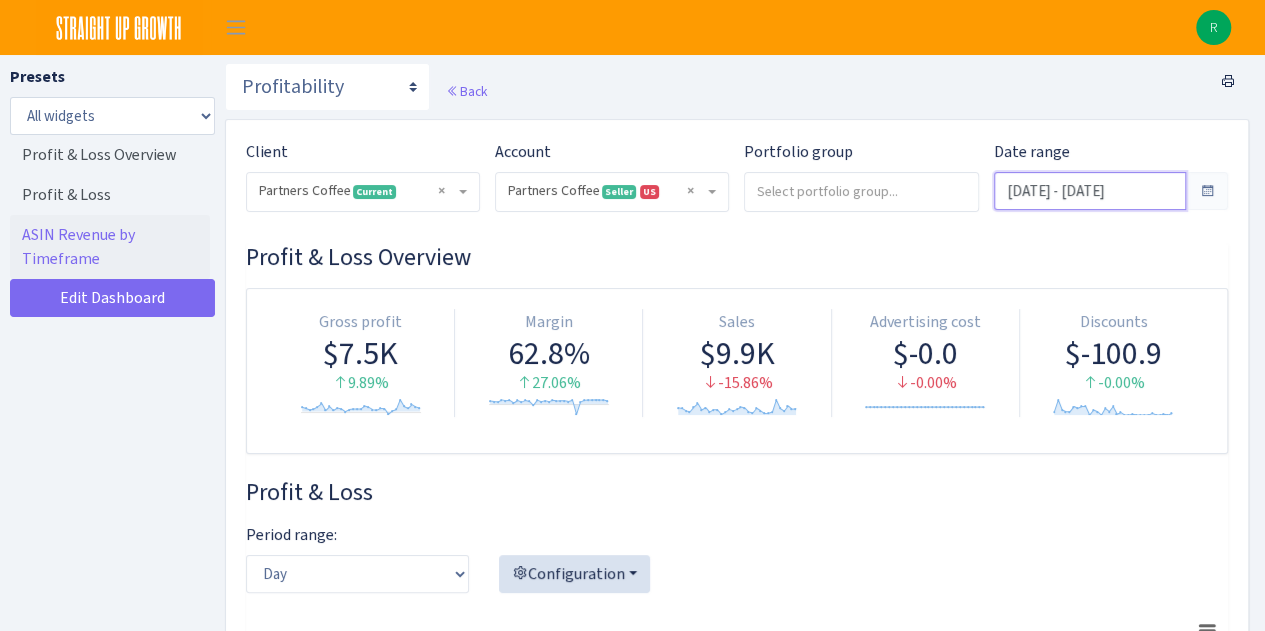 click on "[DATE] - [DATE]" at bounding box center (1090, 191) 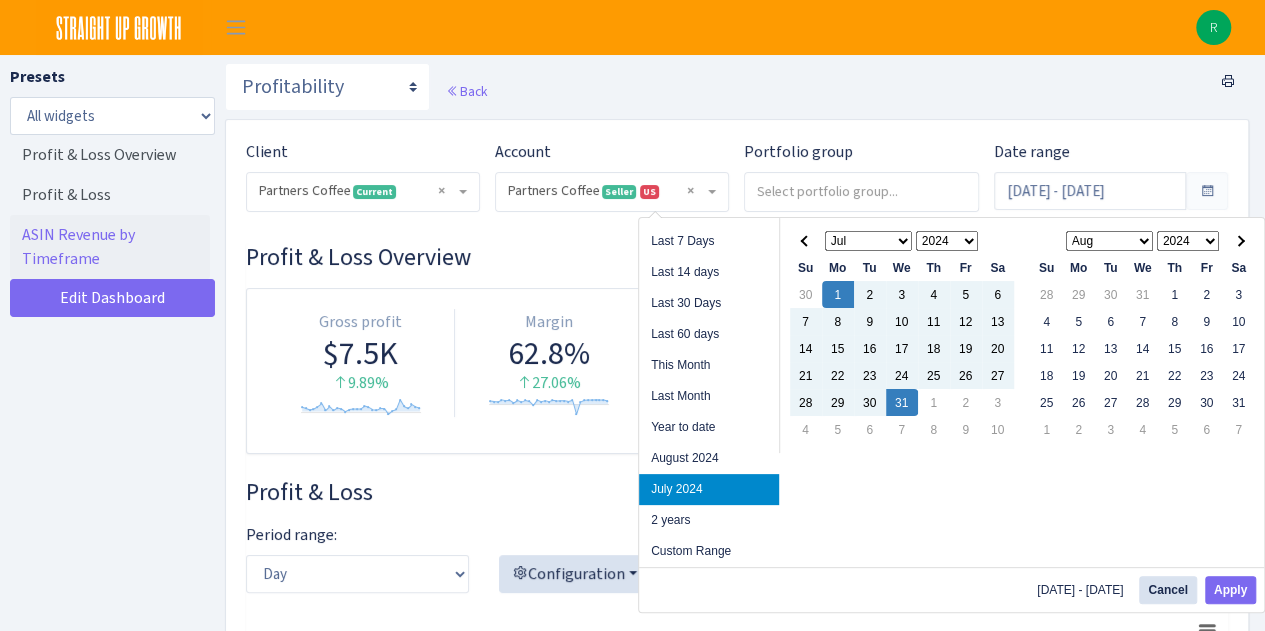 click on "Back" at bounding box center [737, 91] 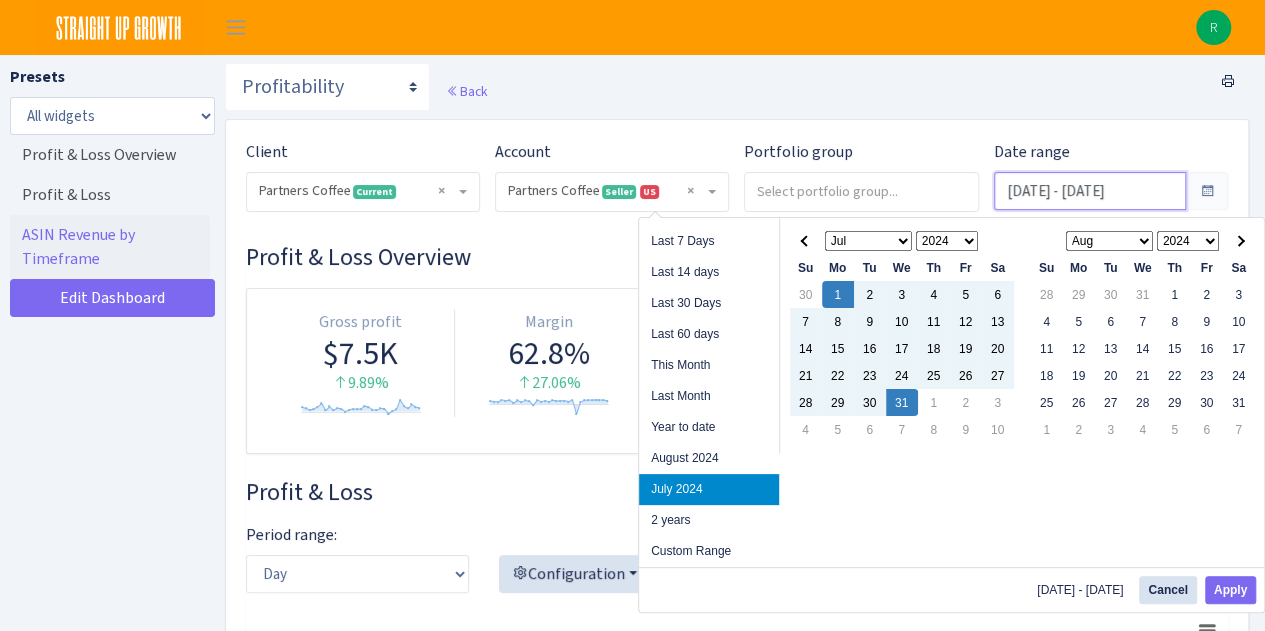 click on "[DATE] - [DATE]" at bounding box center [1090, 191] 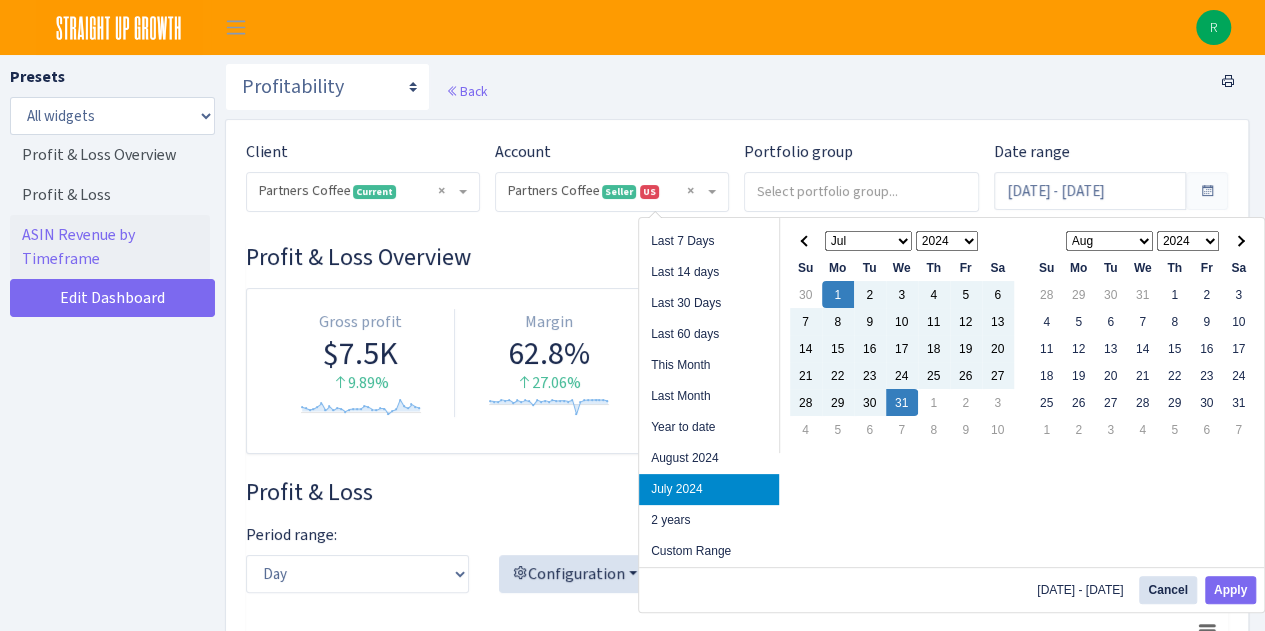 click on "July 2024" at bounding box center [709, 489] 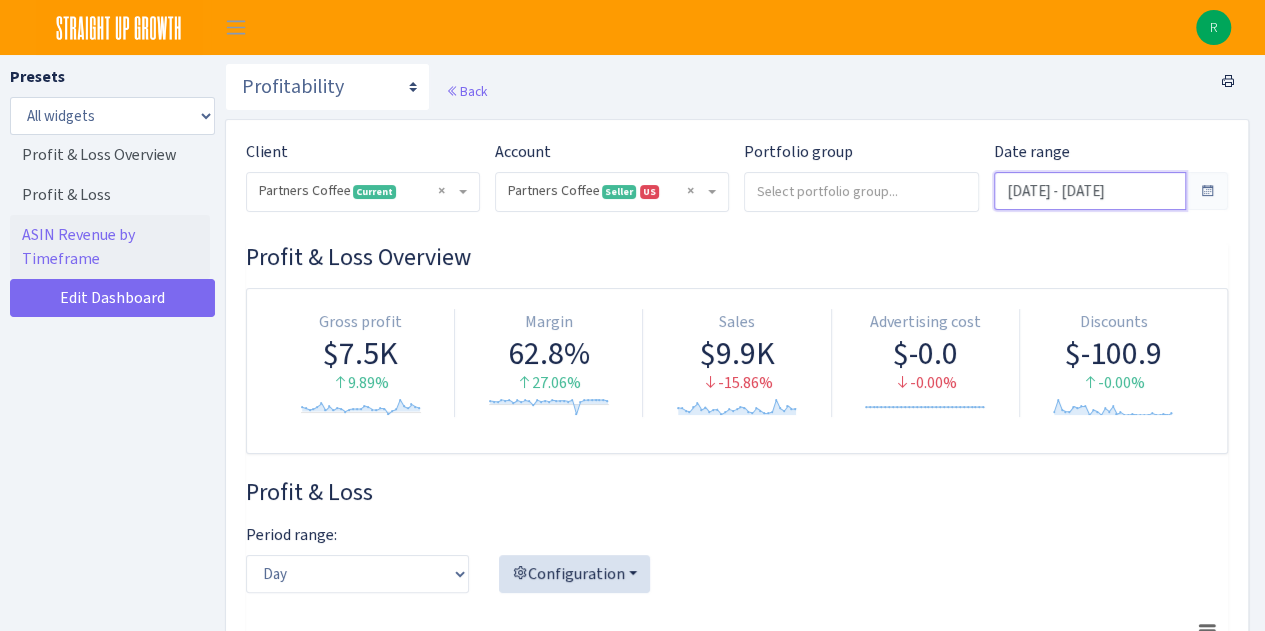 click on "Jul 1, 2024 - Jul 31, 2024" at bounding box center [1090, 191] 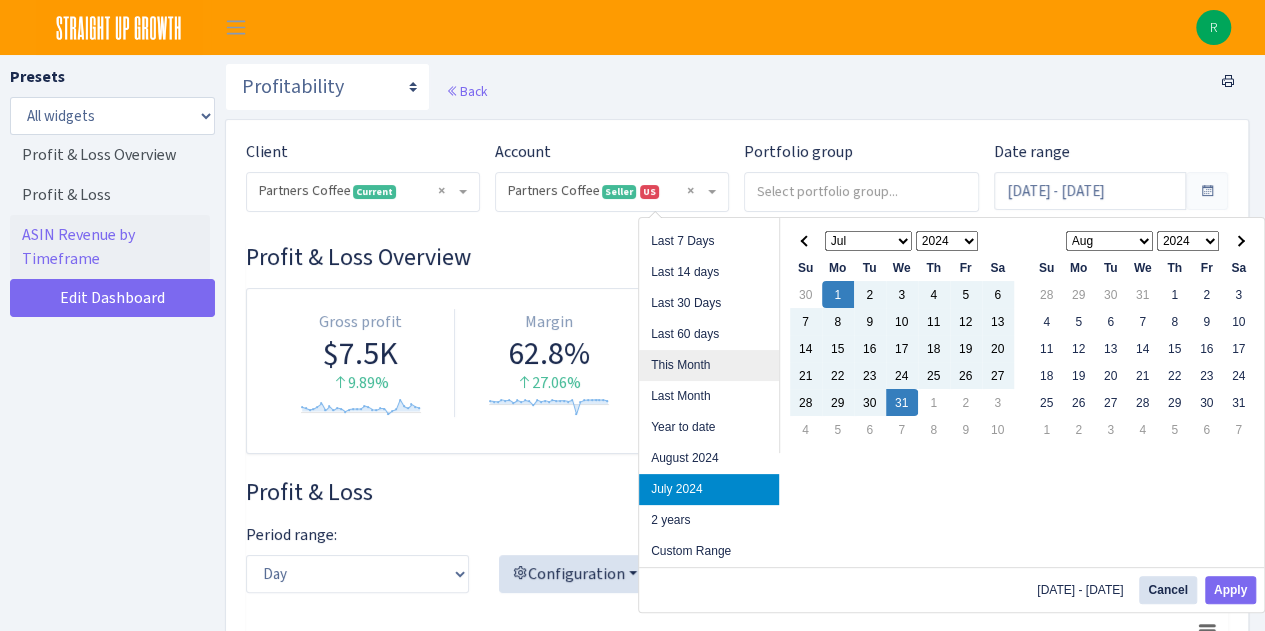 click on "This Month" at bounding box center [709, 365] 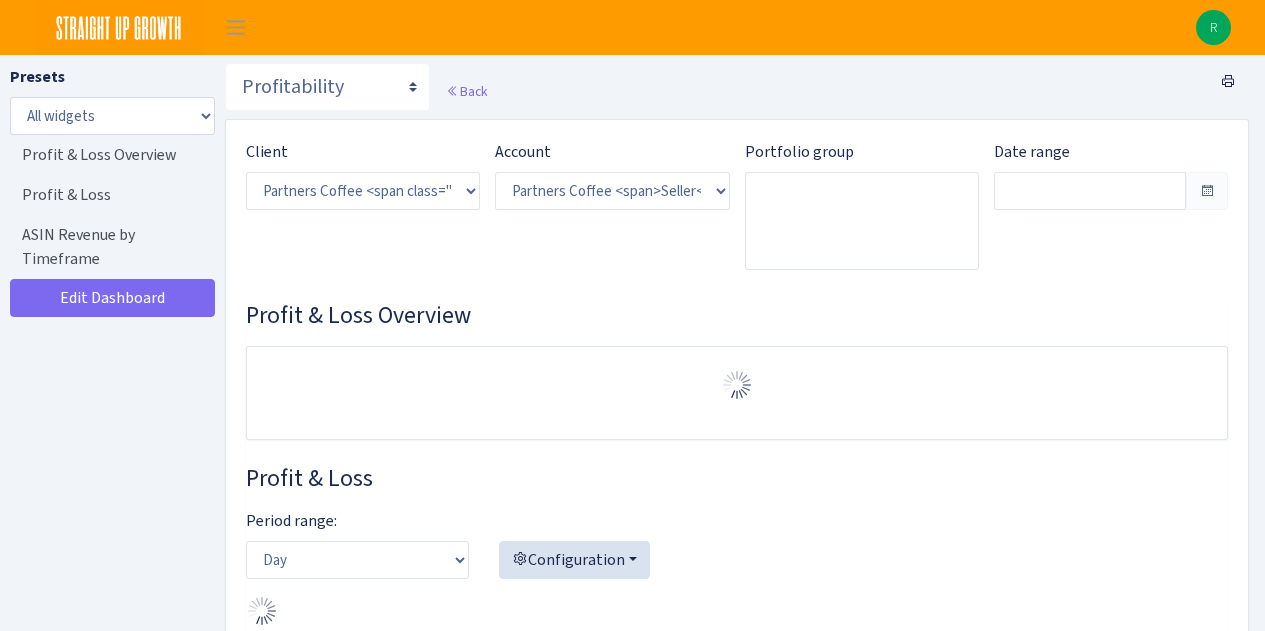 select on "2242985598963294" 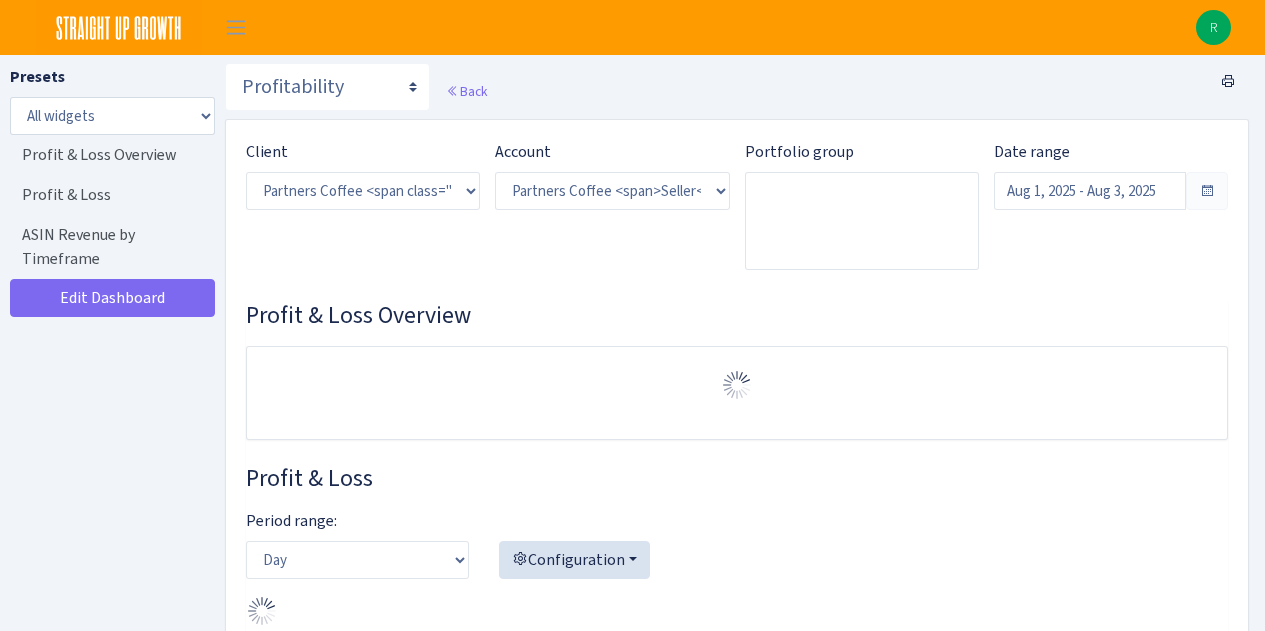 scroll, scrollTop: 0, scrollLeft: 0, axis: both 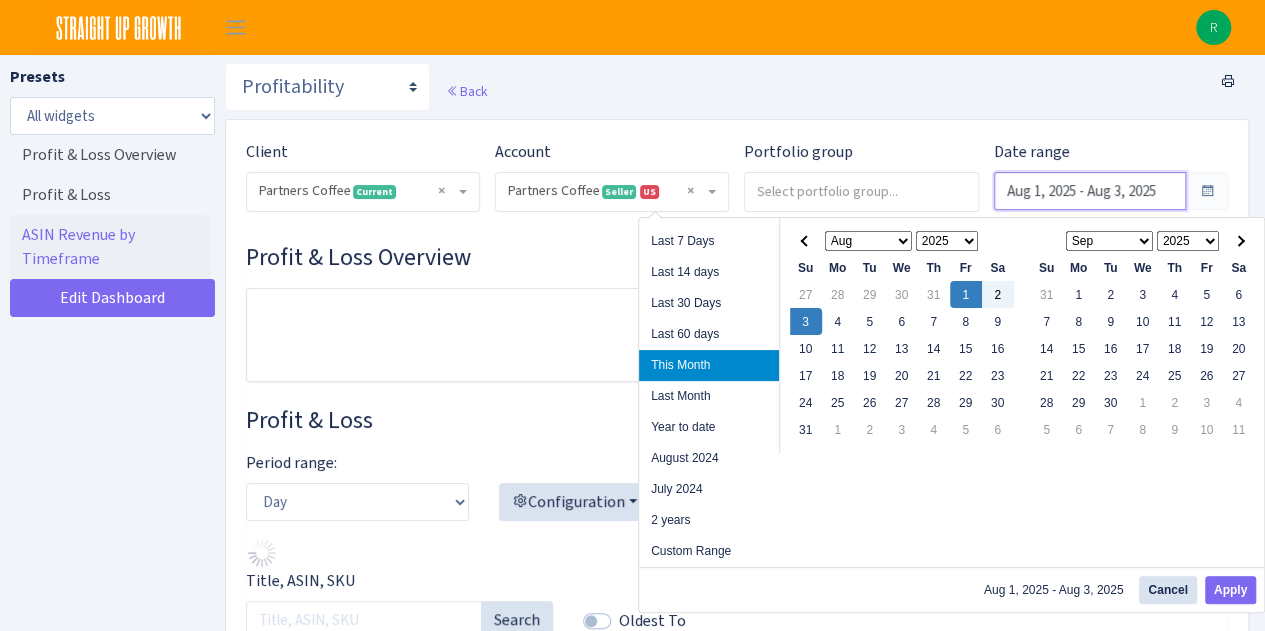 click on "Aug 1, 2025 - Aug 3, 2025" at bounding box center (1090, 191) 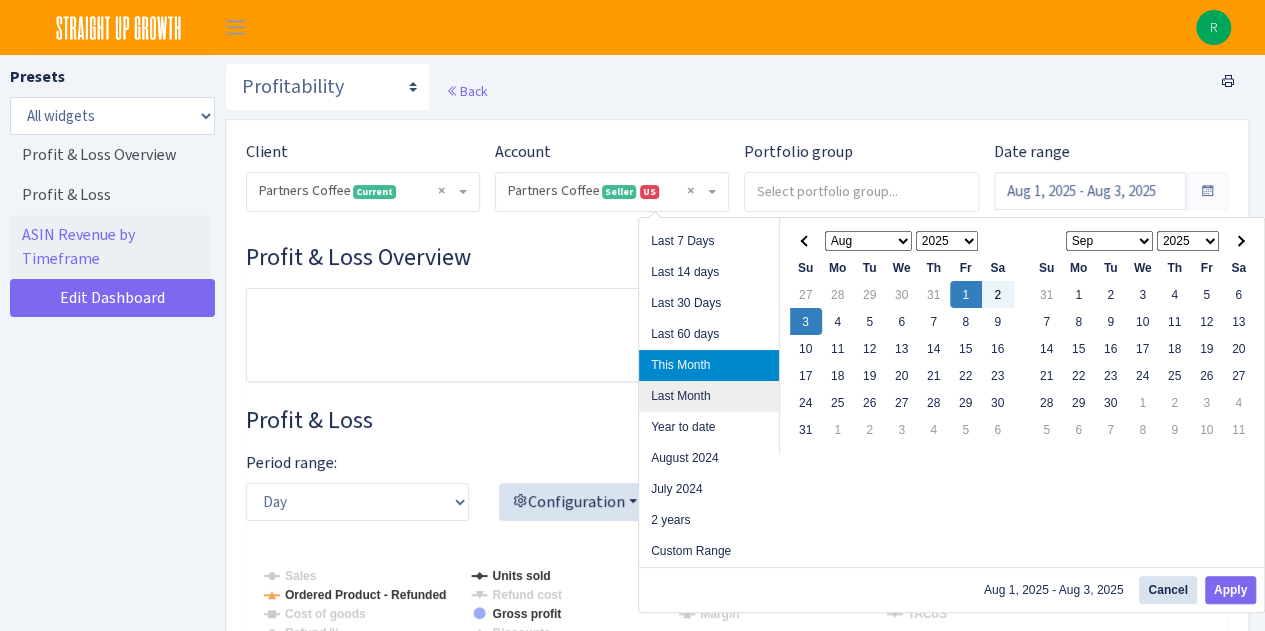 click on "Last Month" at bounding box center [709, 396] 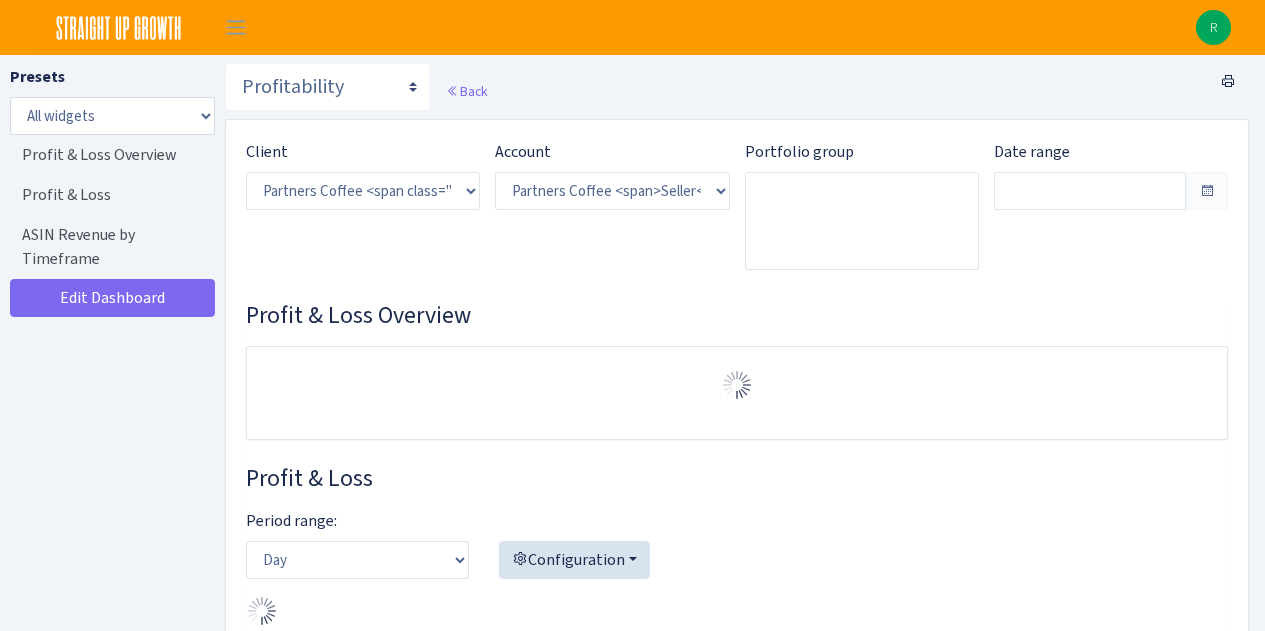 select on "2242985598963294" 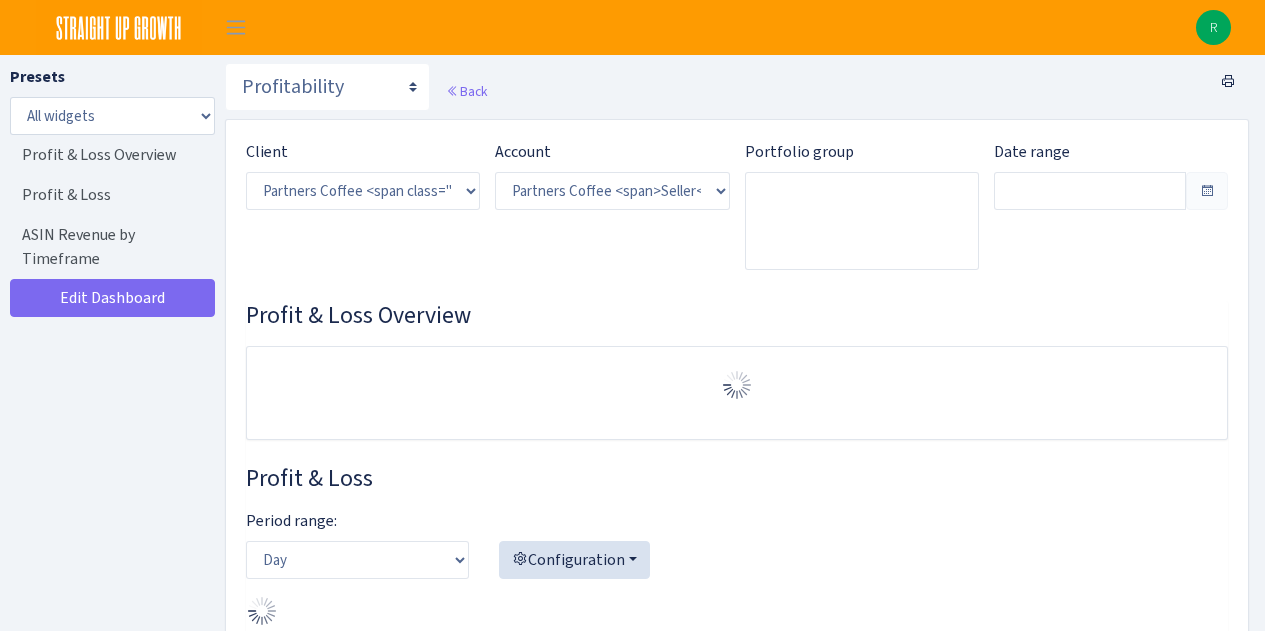 scroll, scrollTop: 0, scrollLeft: 0, axis: both 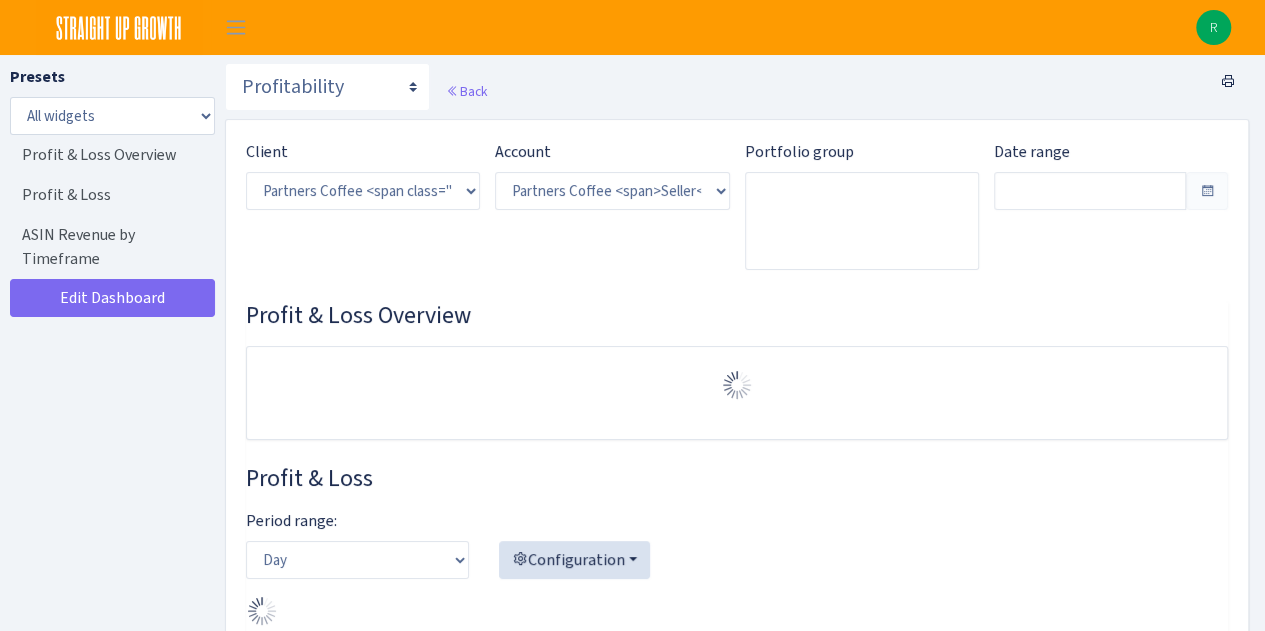 type on "Jul 1, 2025 - Jul 31, 2025" 